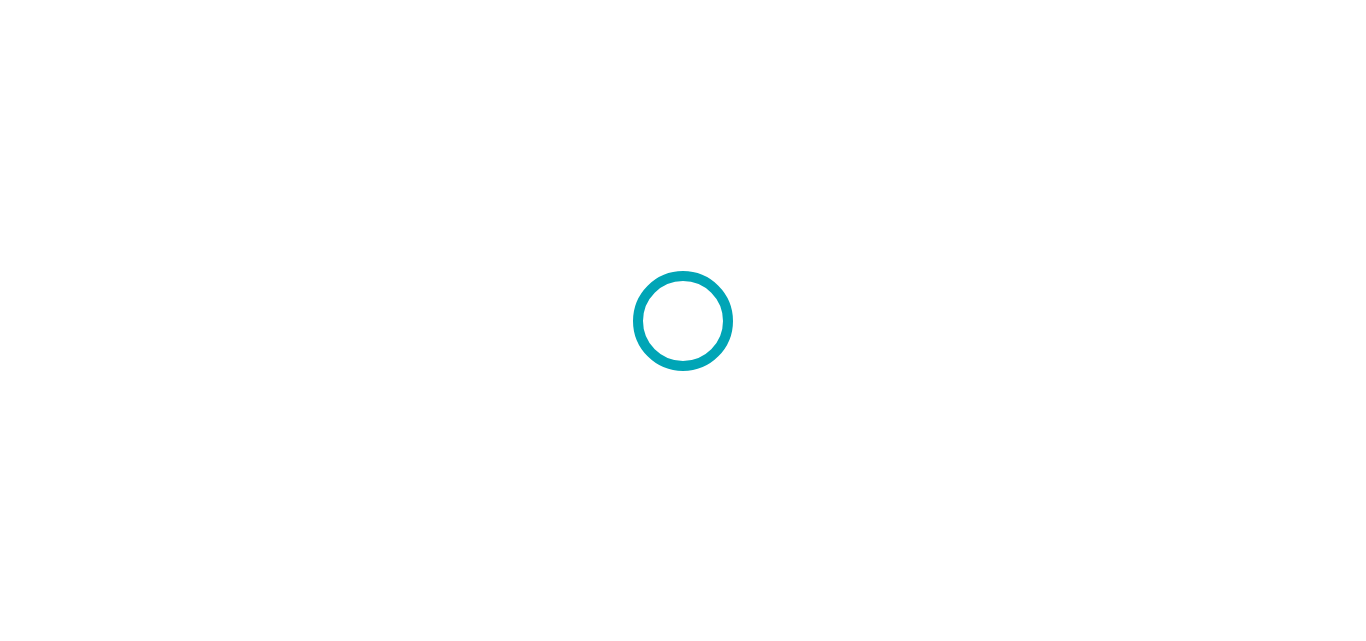 scroll, scrollTop: 0, scrollLeft: 0, axis: both 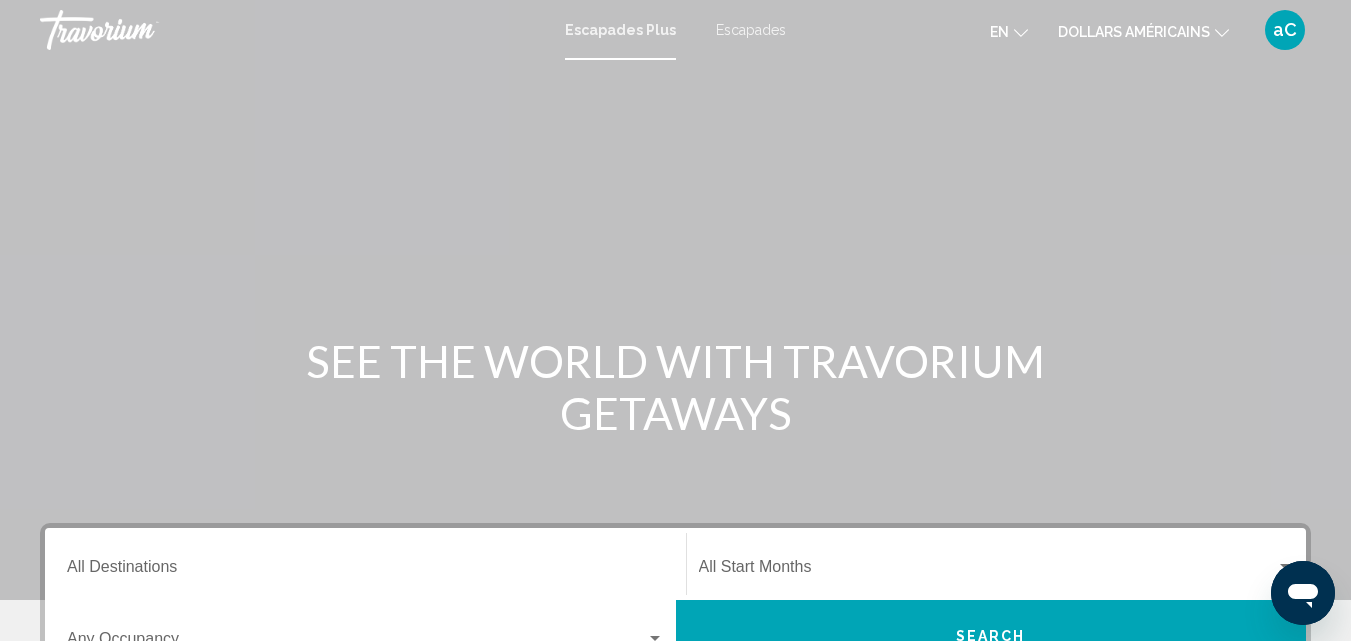 click at bounding box center (675, 300) 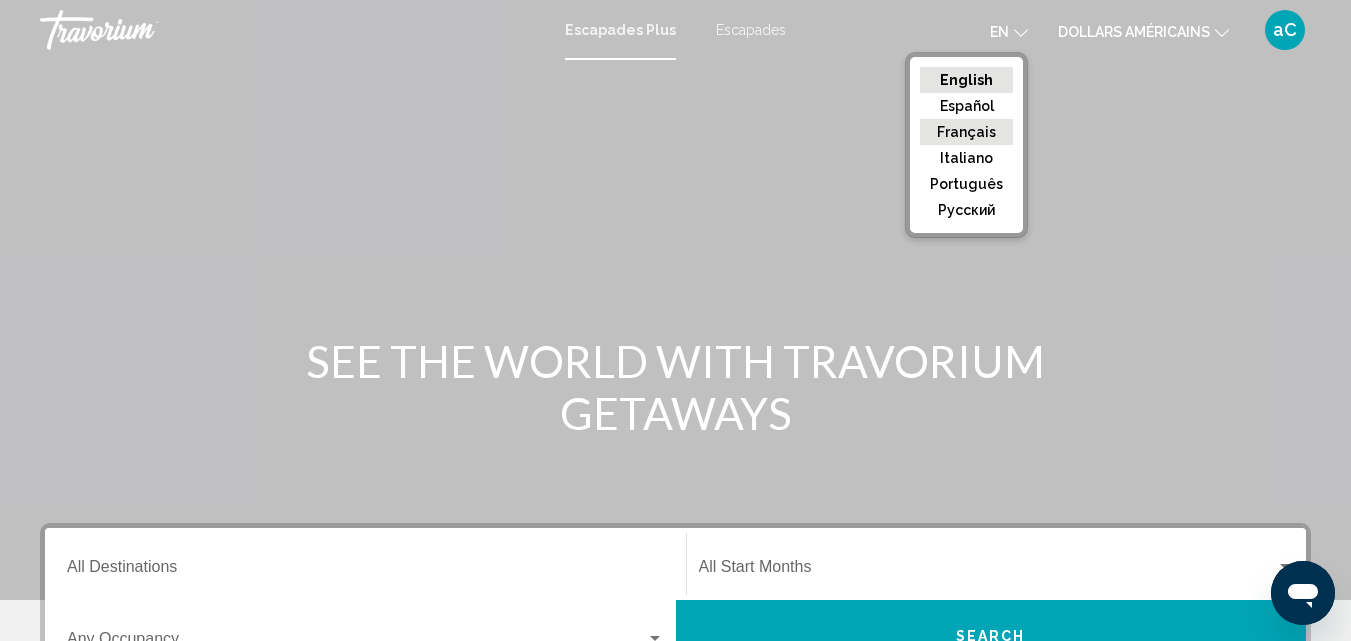 click on "Français" 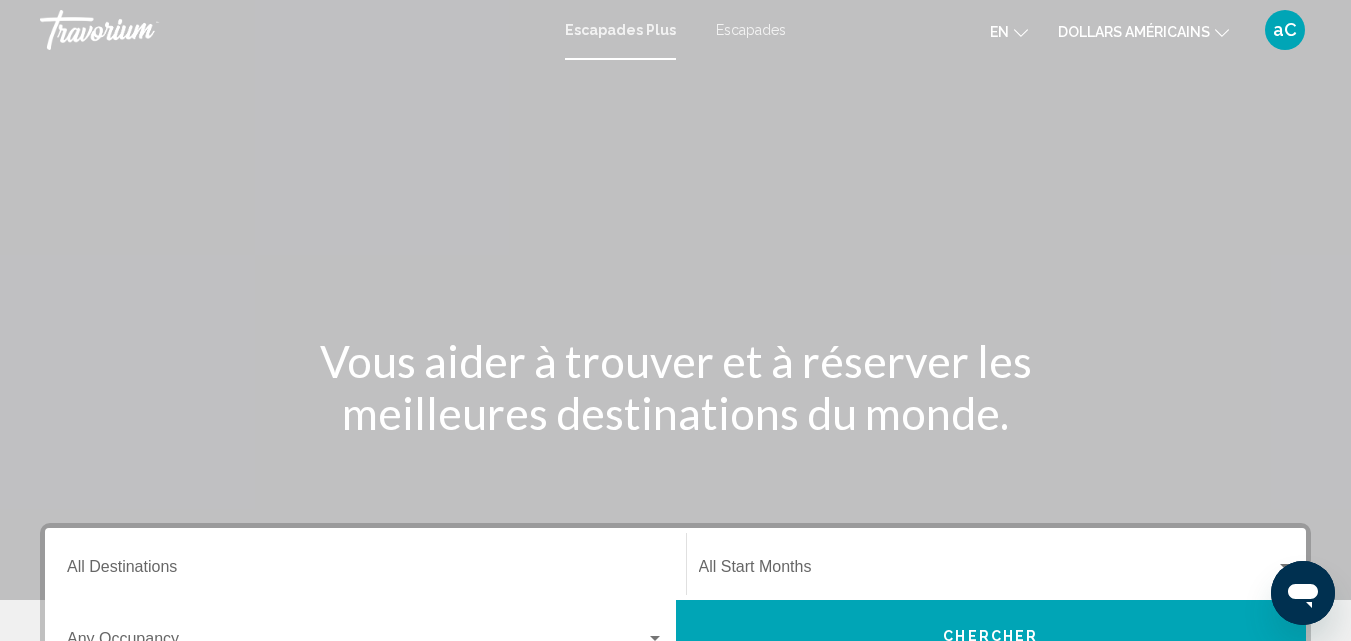 click on "dollars américains" 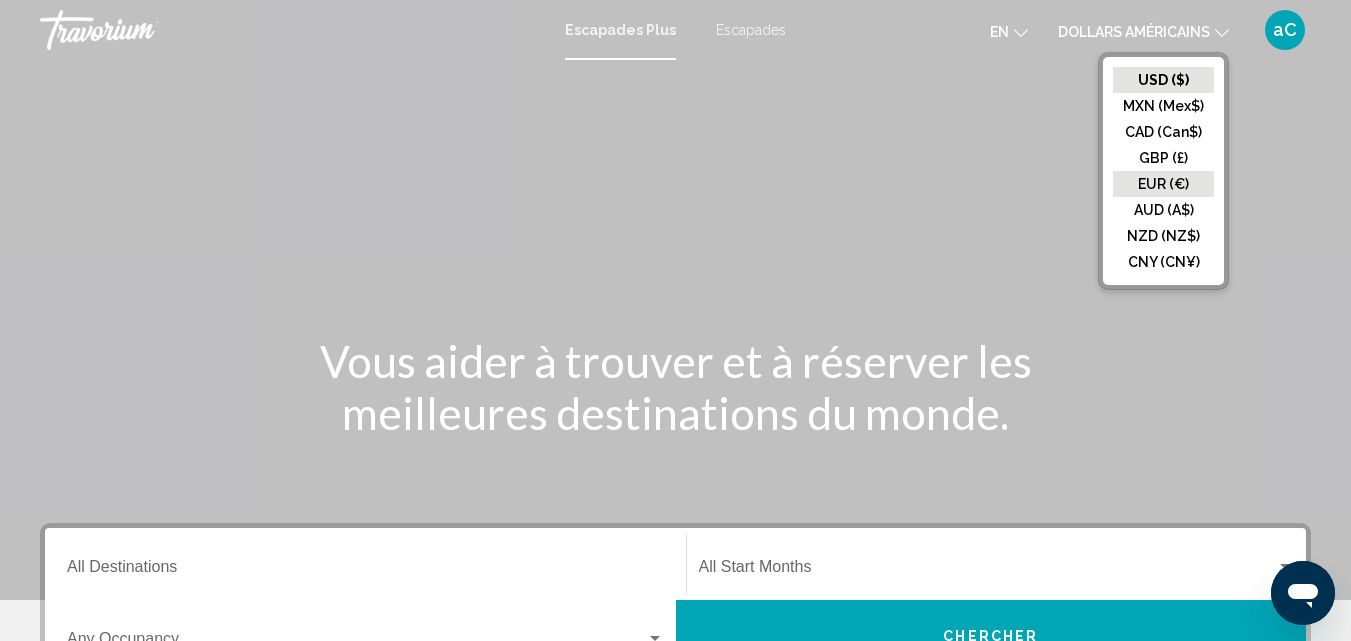 click on "EUR (€)" 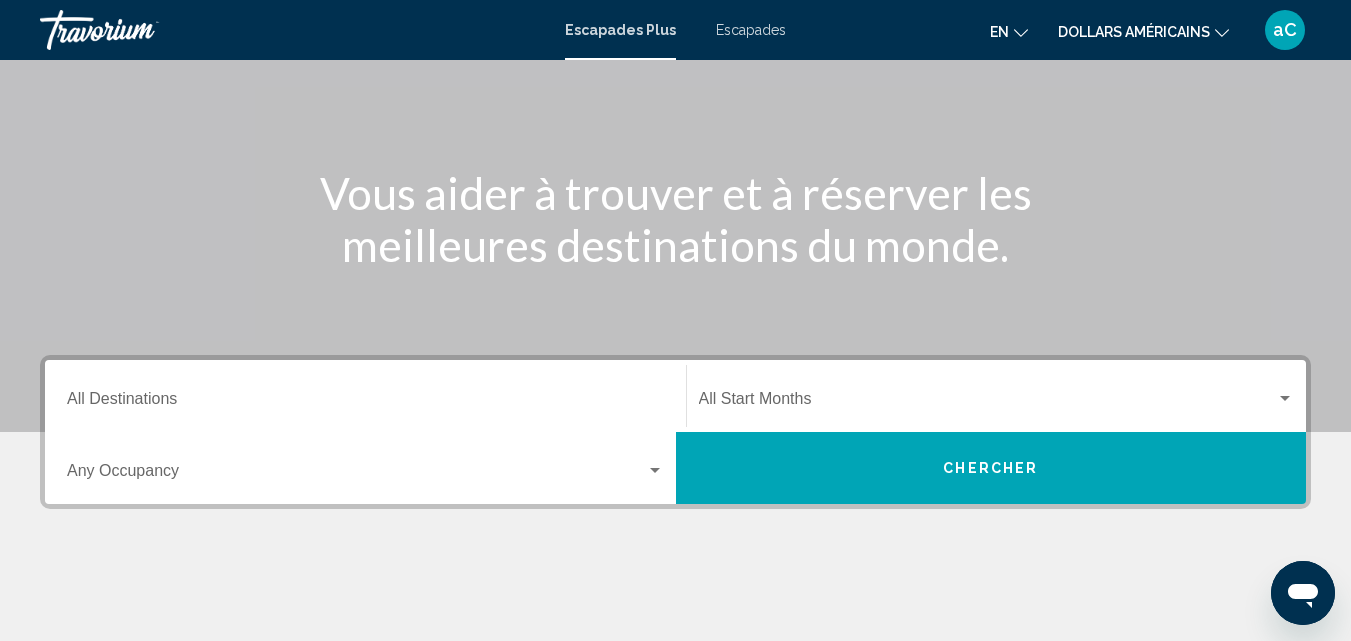 scroll, scrollTop: 281, scrollLeft: 0, axis: vertical 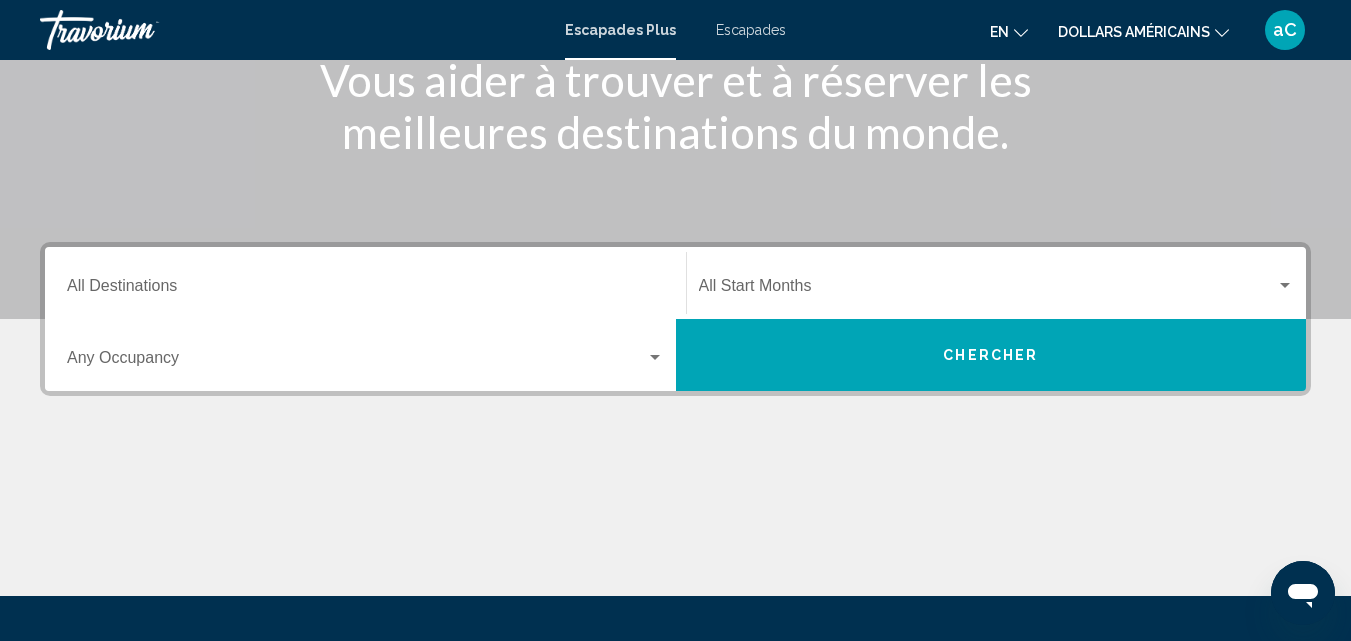 click on "Destination All Destinations" at bounding box center [365, 290] 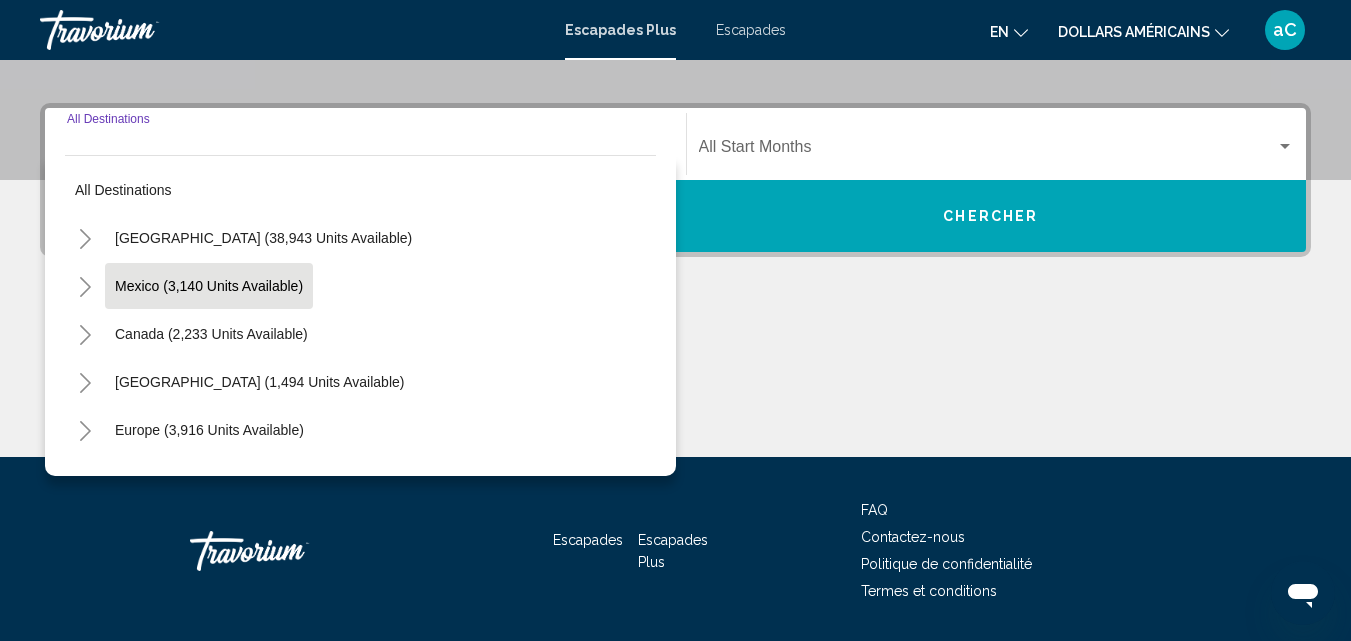 scroll, scrollTop: 458, scrollLeft: 0, axis: vertical 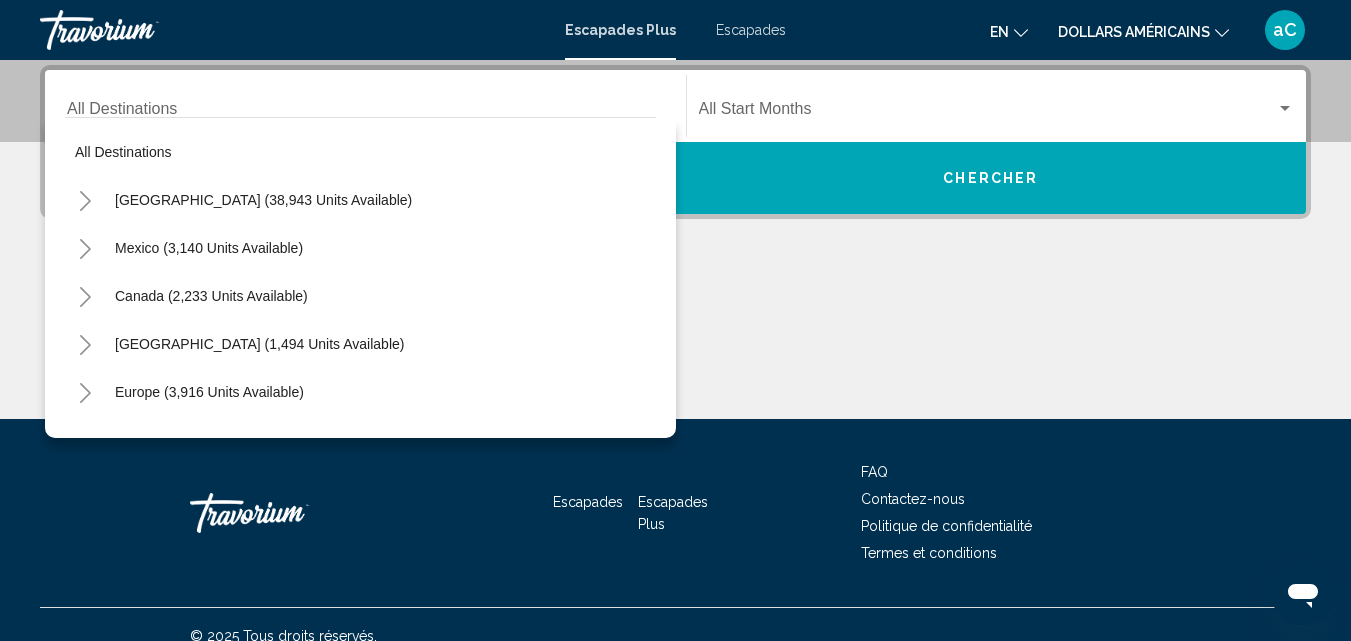 click on "en" 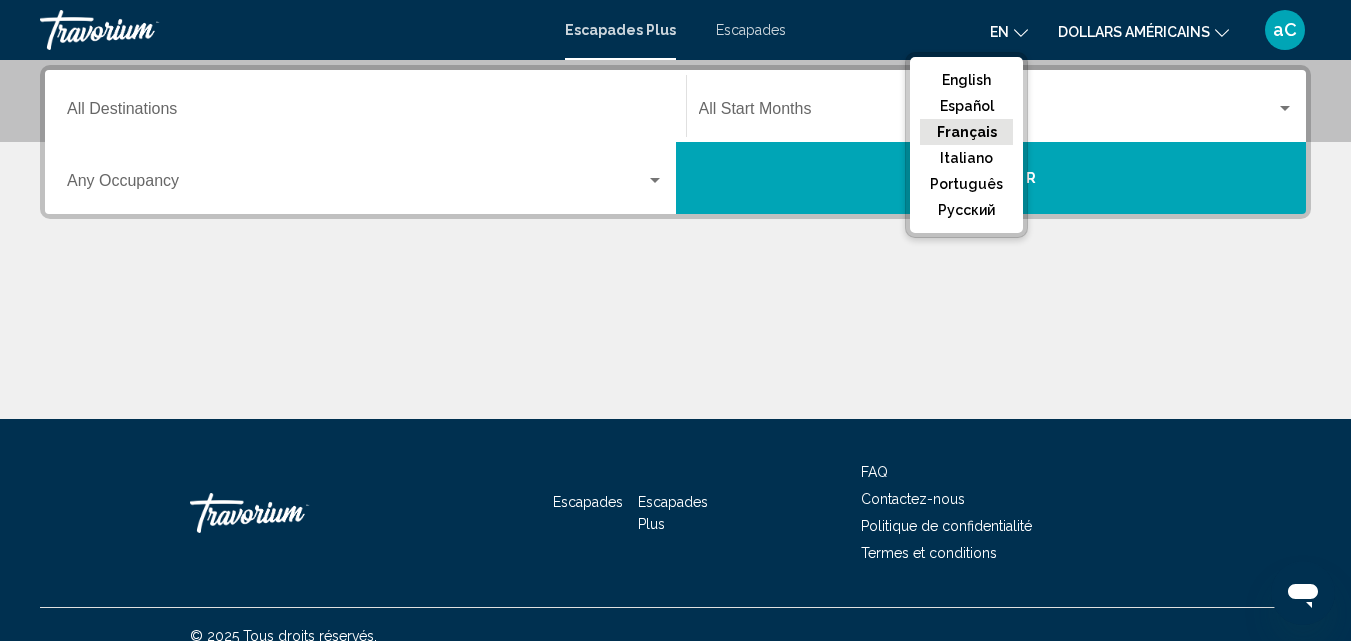 click on "Français" 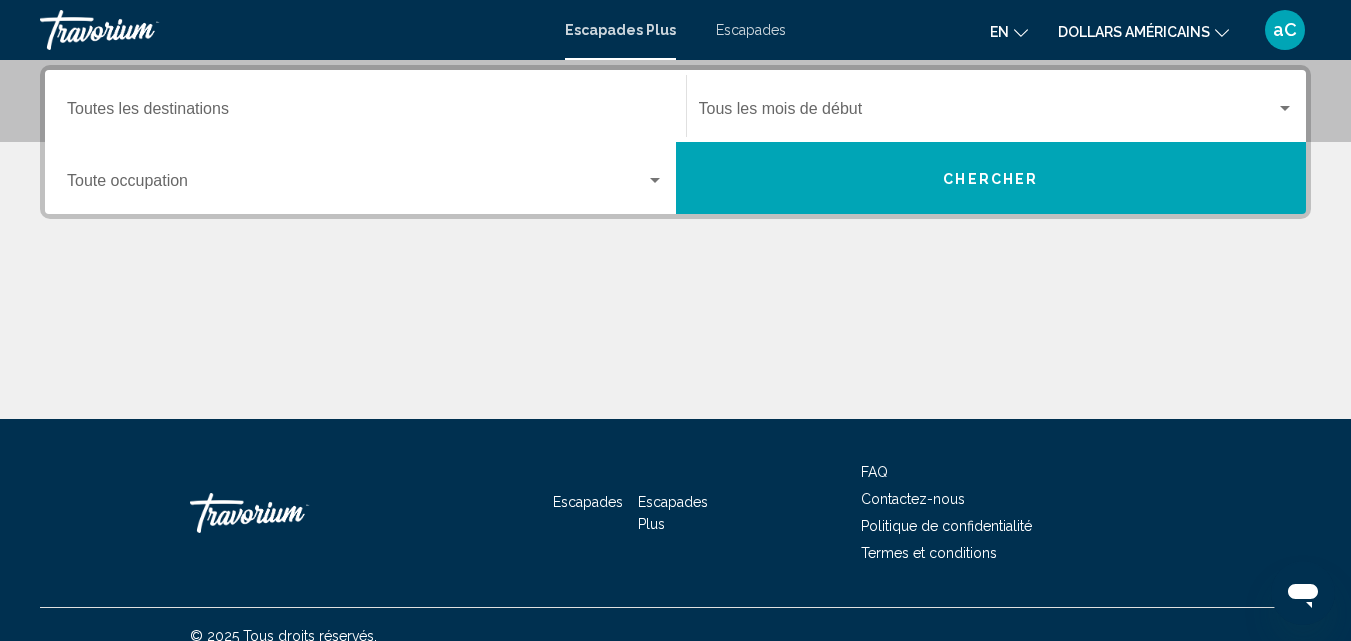 click at bounding box center (292, 30) 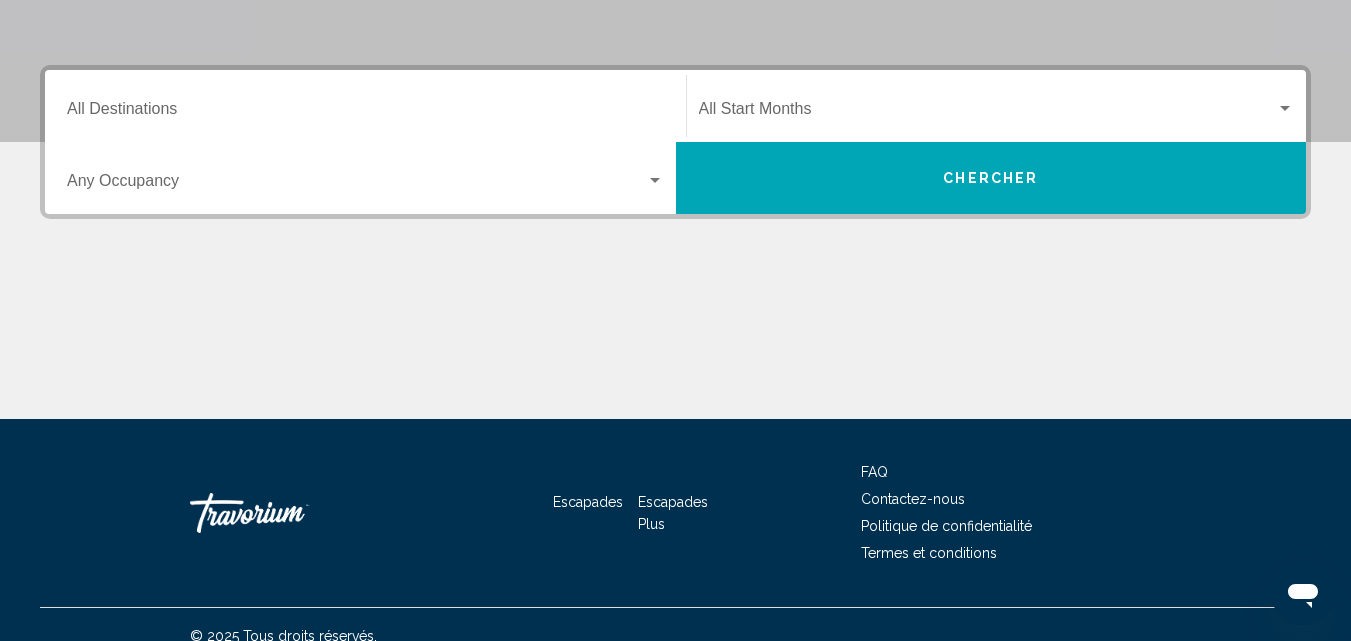 scroll, scrollTop: 0, scrollLeft: 0, axis: both 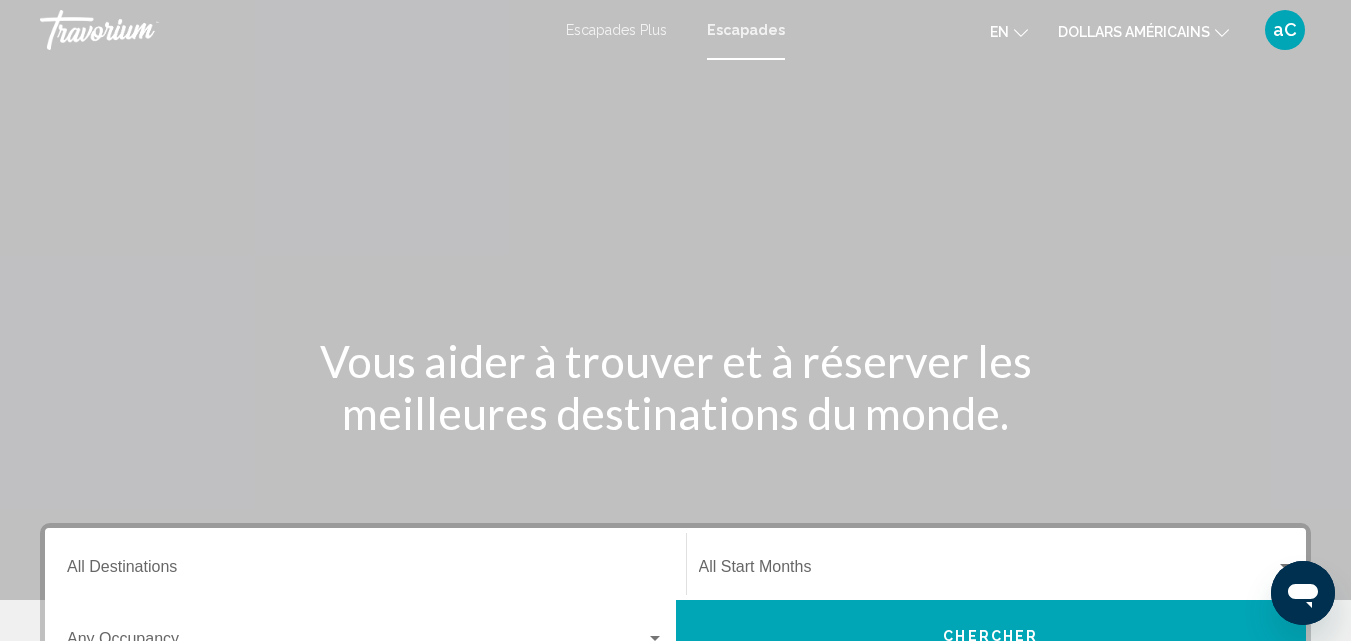 click on "Escapades Plus" at bounding box center [616, 30] 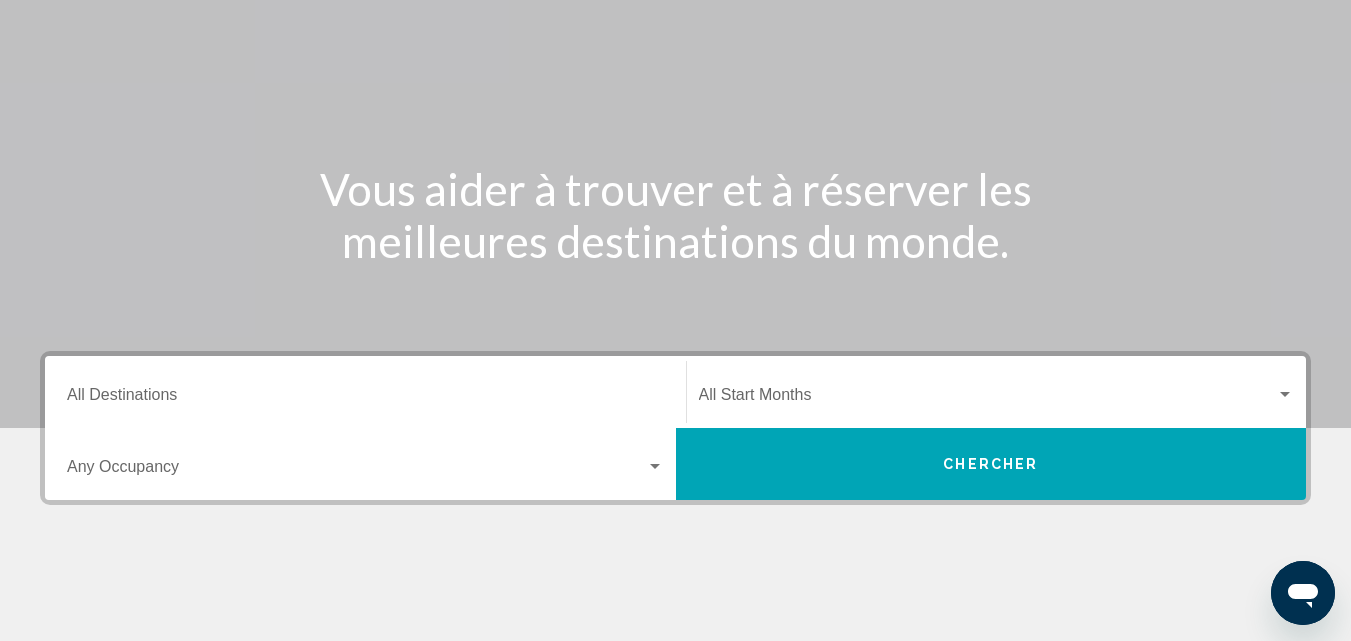 scroll, scrollTop: 0, scrollLeft: 0, axis: both 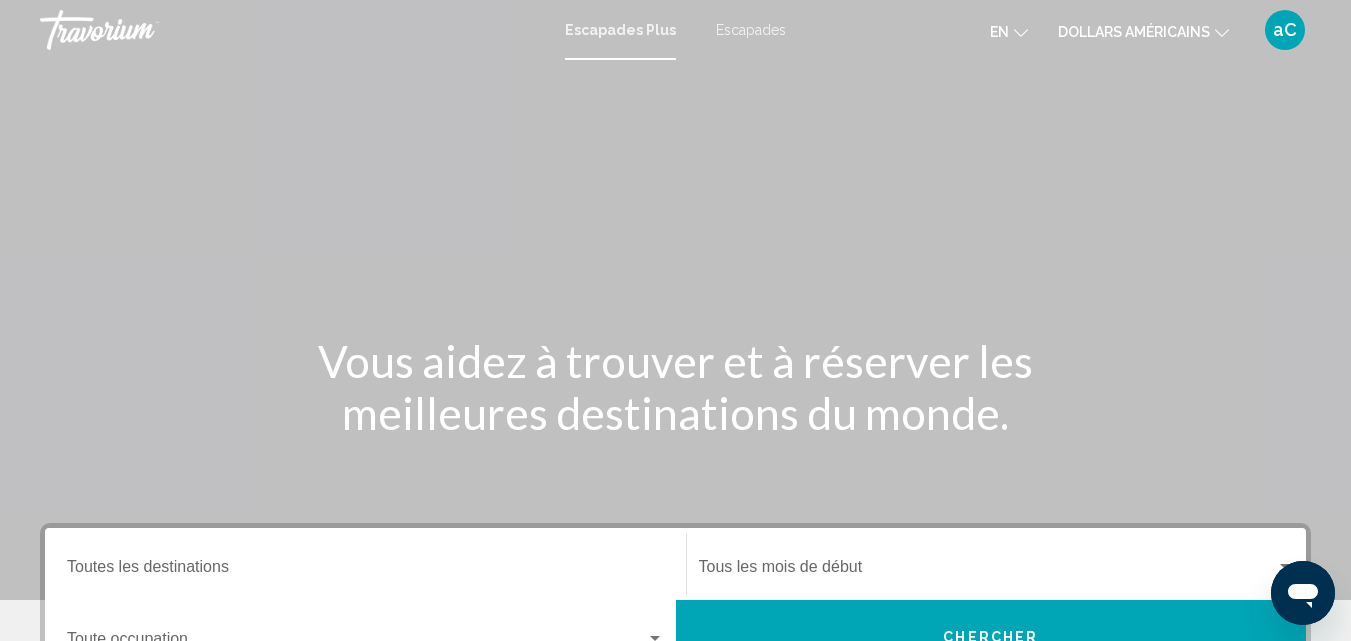 click at bounding box center [675, 300] 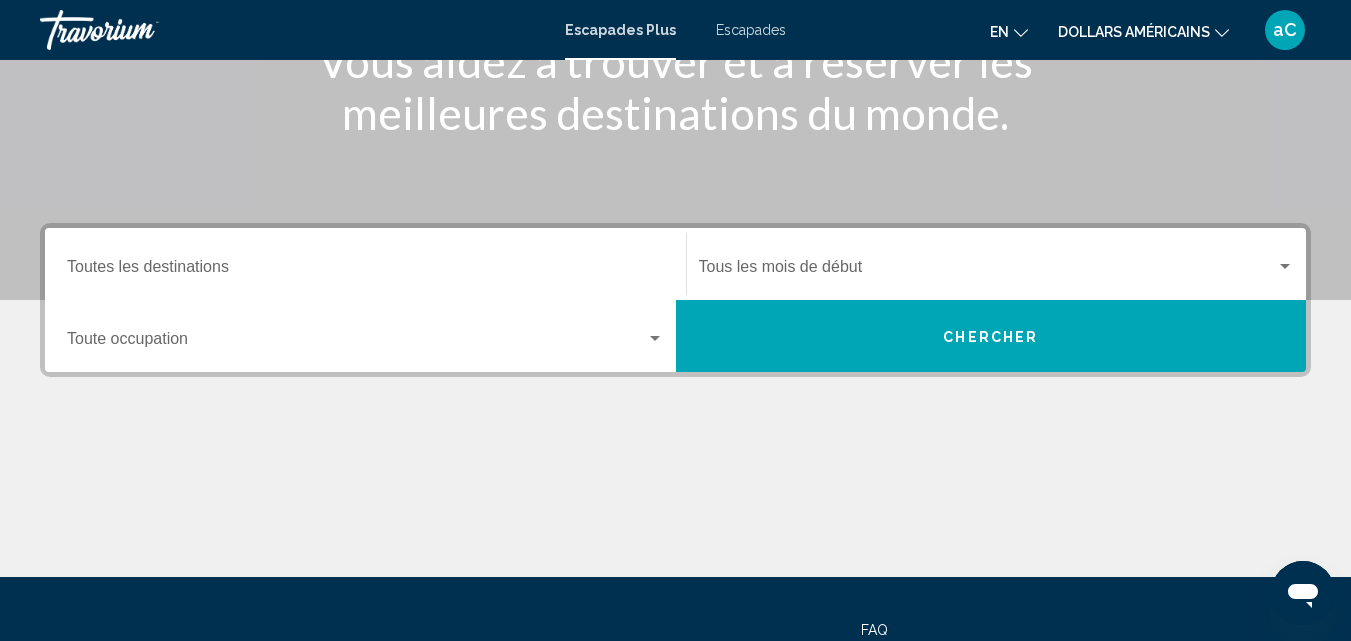 click on "Destination Toutes les destinations" at bounding box center (365, 271) 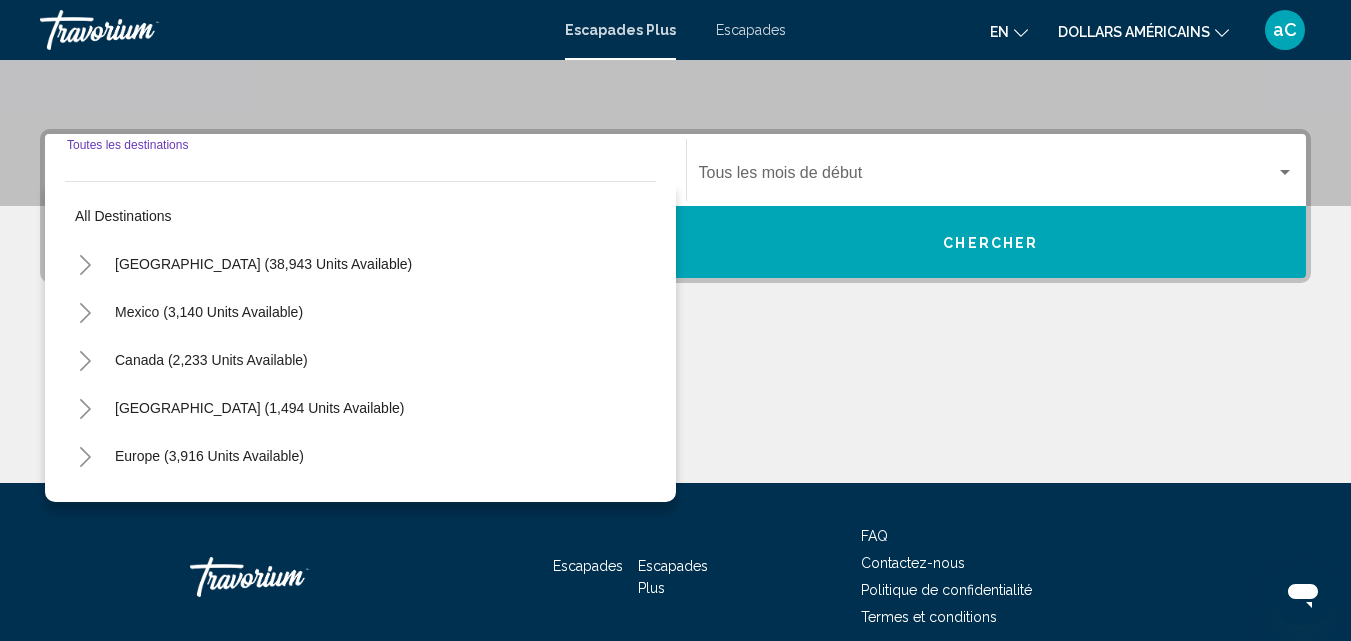 scroll, scrollTop: 458, scrollLeft: 0, axis: vertical 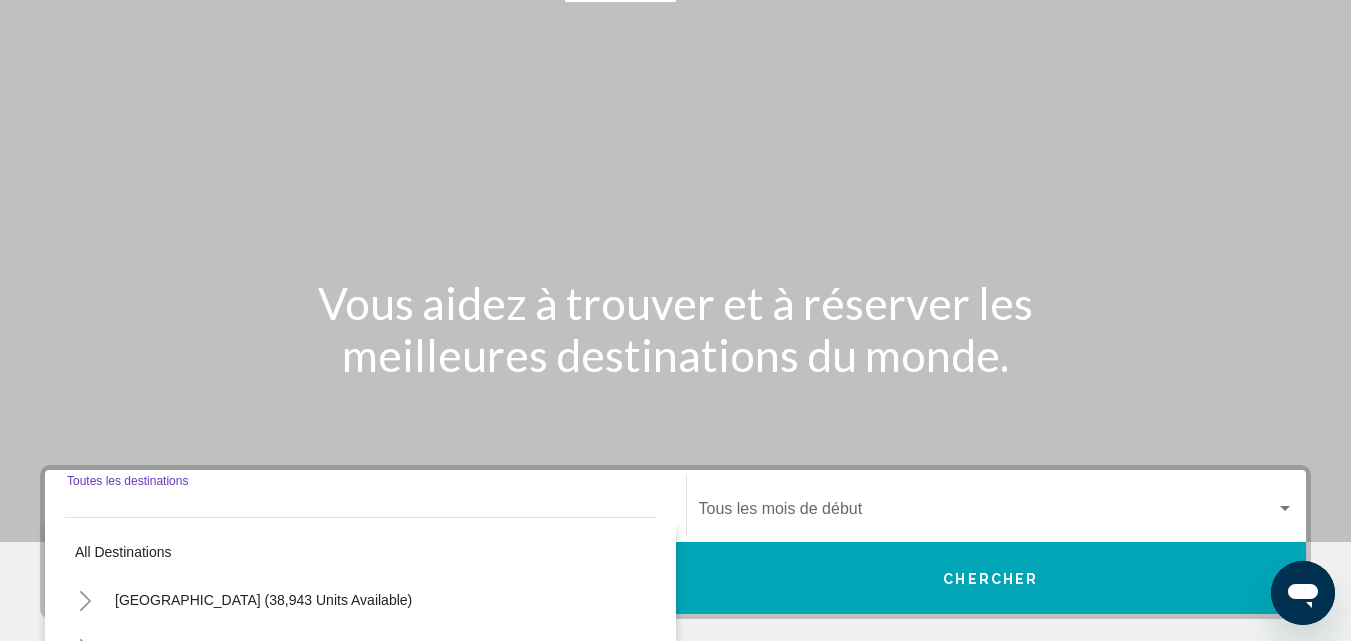 click at bounding box center [675, 242] 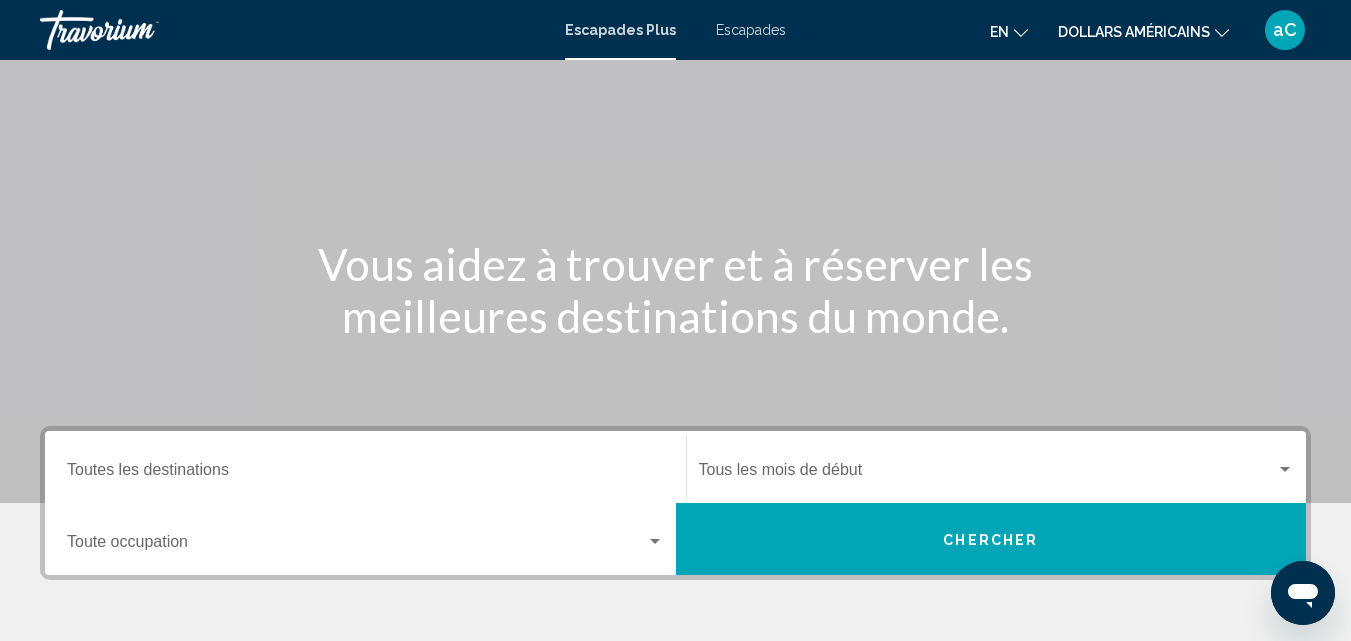 scroll, scrollTop: 100, scrollLeft: 0, axis: vertical 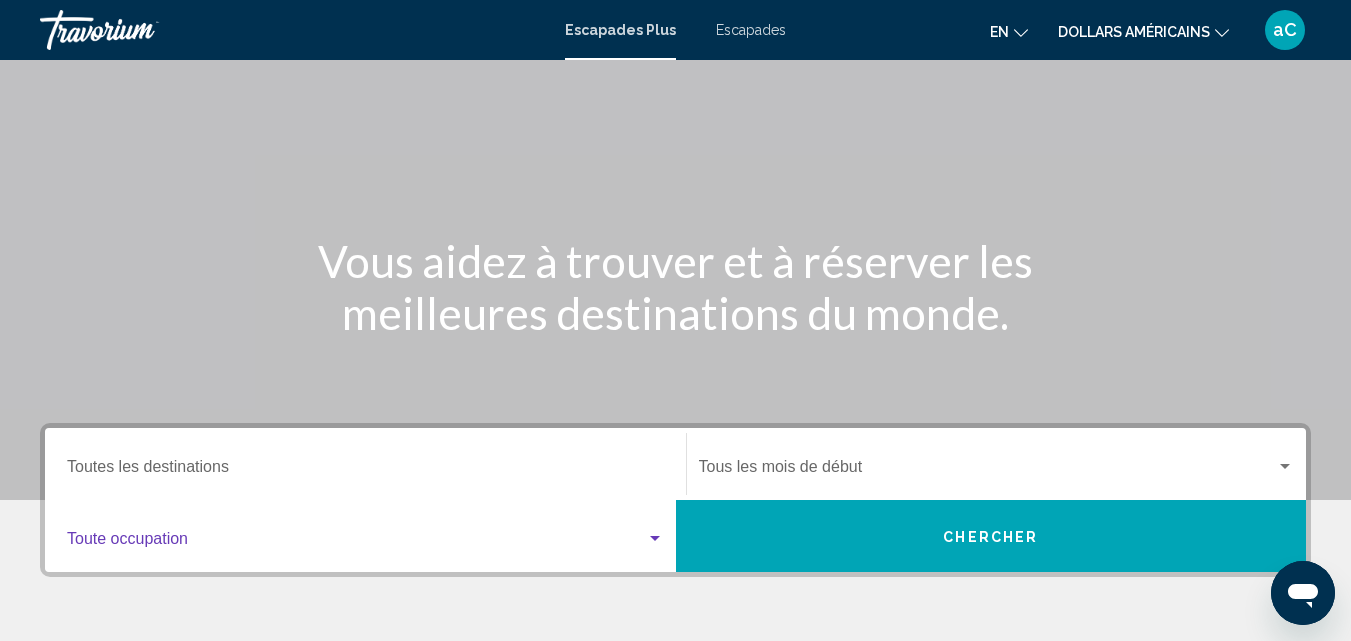 click at bounding box center (655, 539) 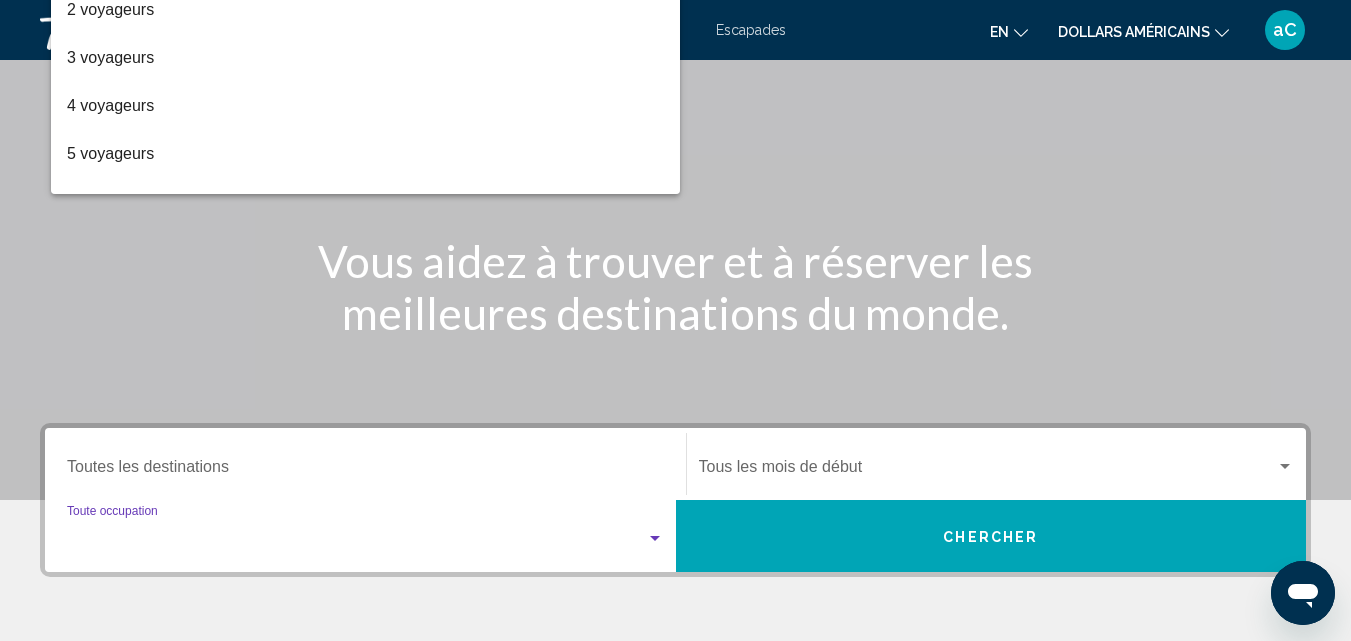 scroll, scrollTop: 458, scrollLeft: 0, axis: vertical 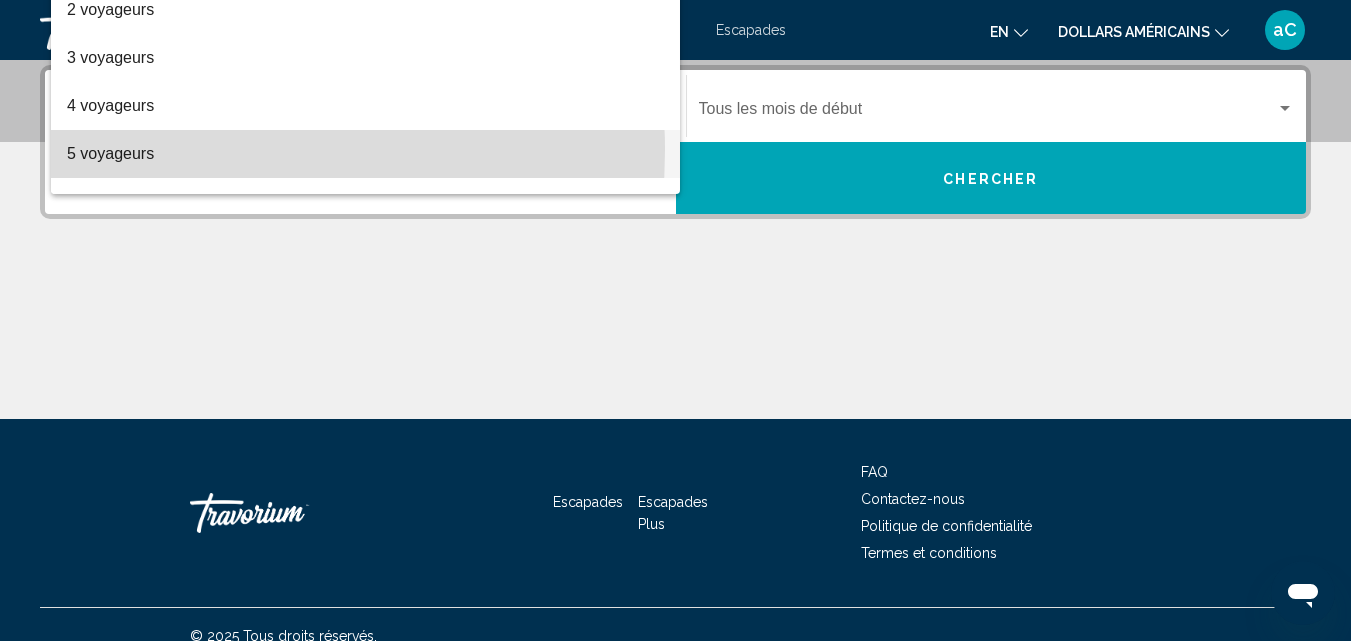 click on "5 voyageurs" at bounding box center (110, 153) 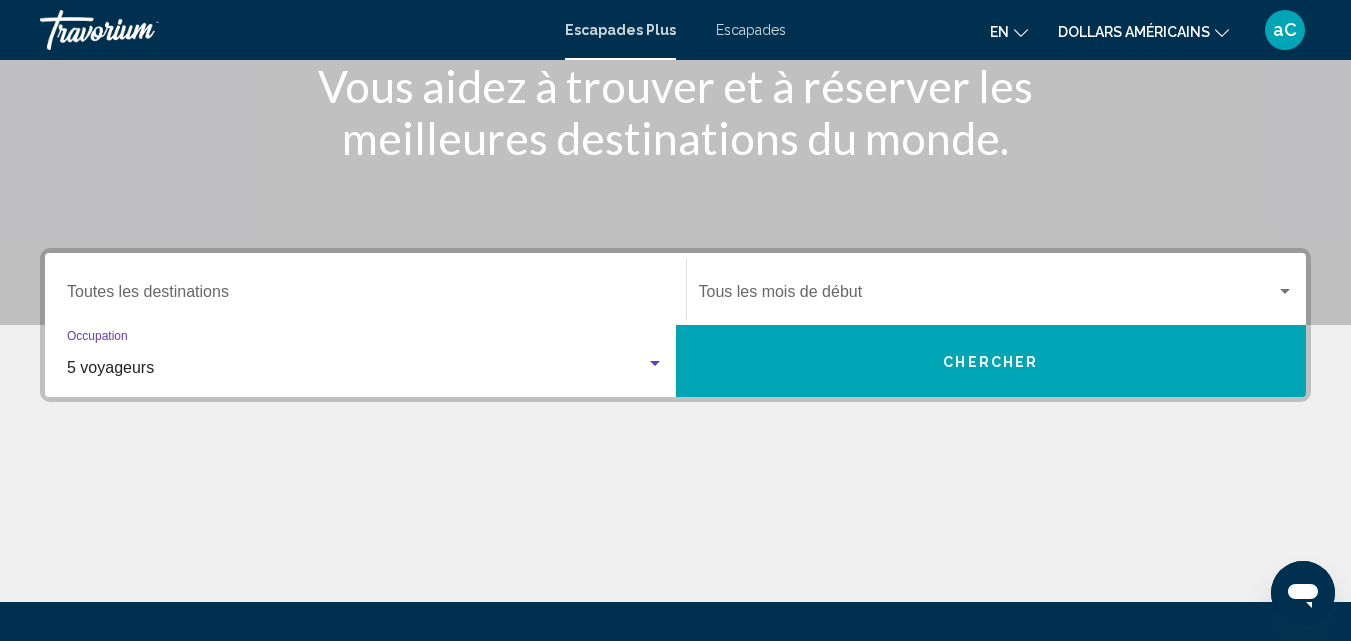 scroll, scrollTop: 258, scrollLeft: 0, axis: vertical 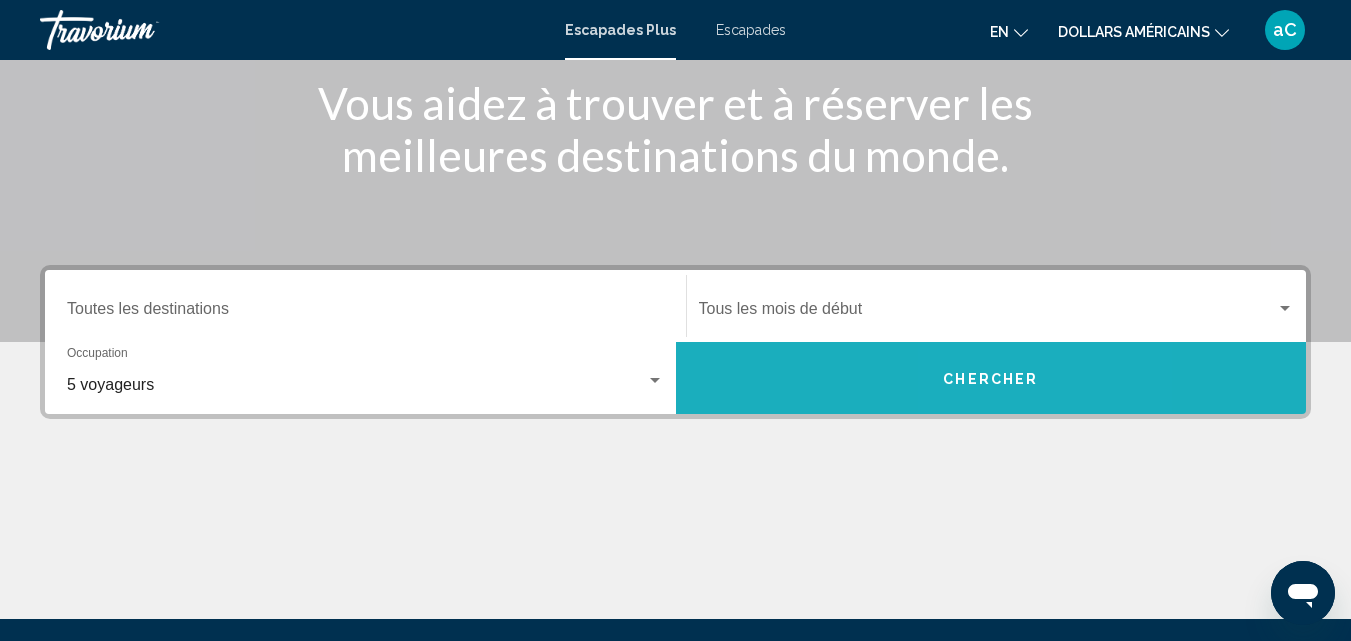 click on "Chercher" at bounding box center (990, 377) 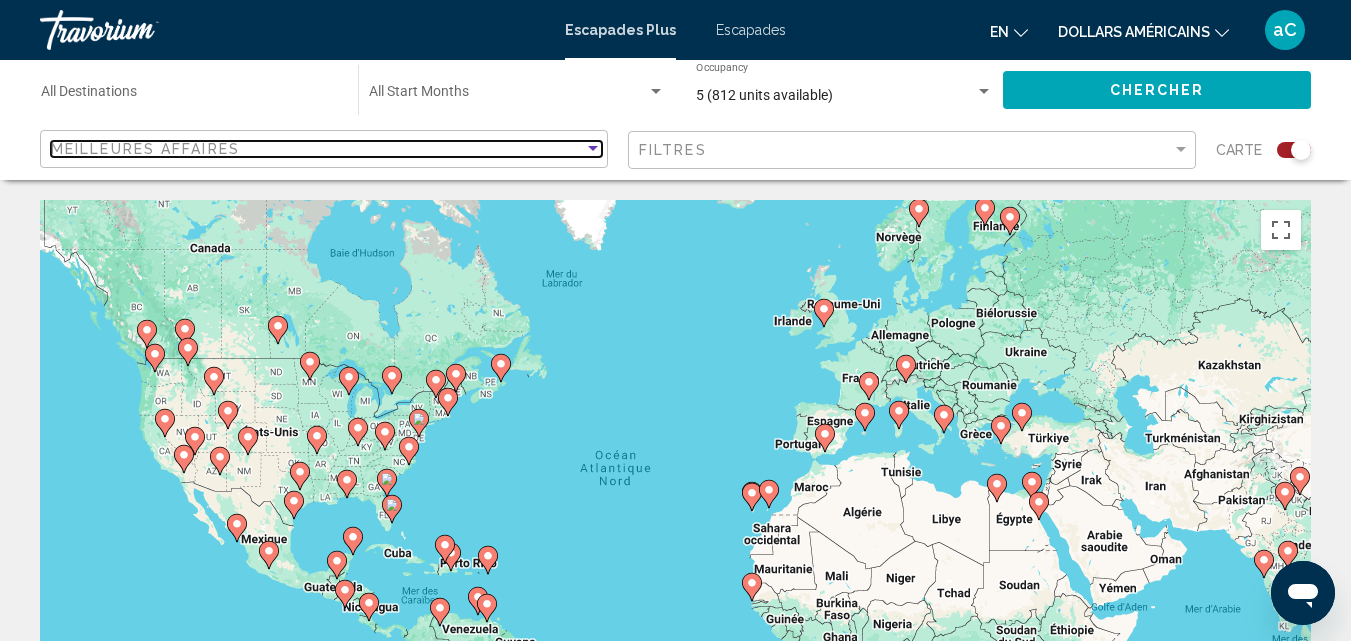 click at bounding box center [593, 149] 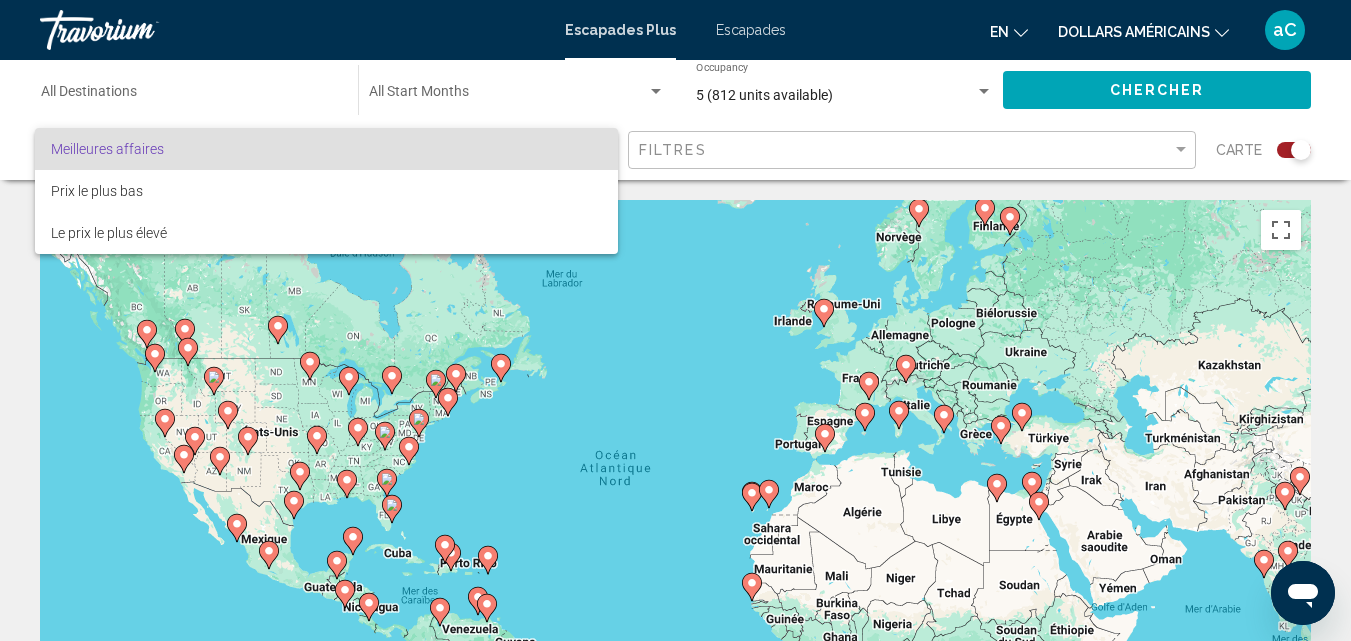 click on "Meilleures affaires" at bounding box center [326, 149] 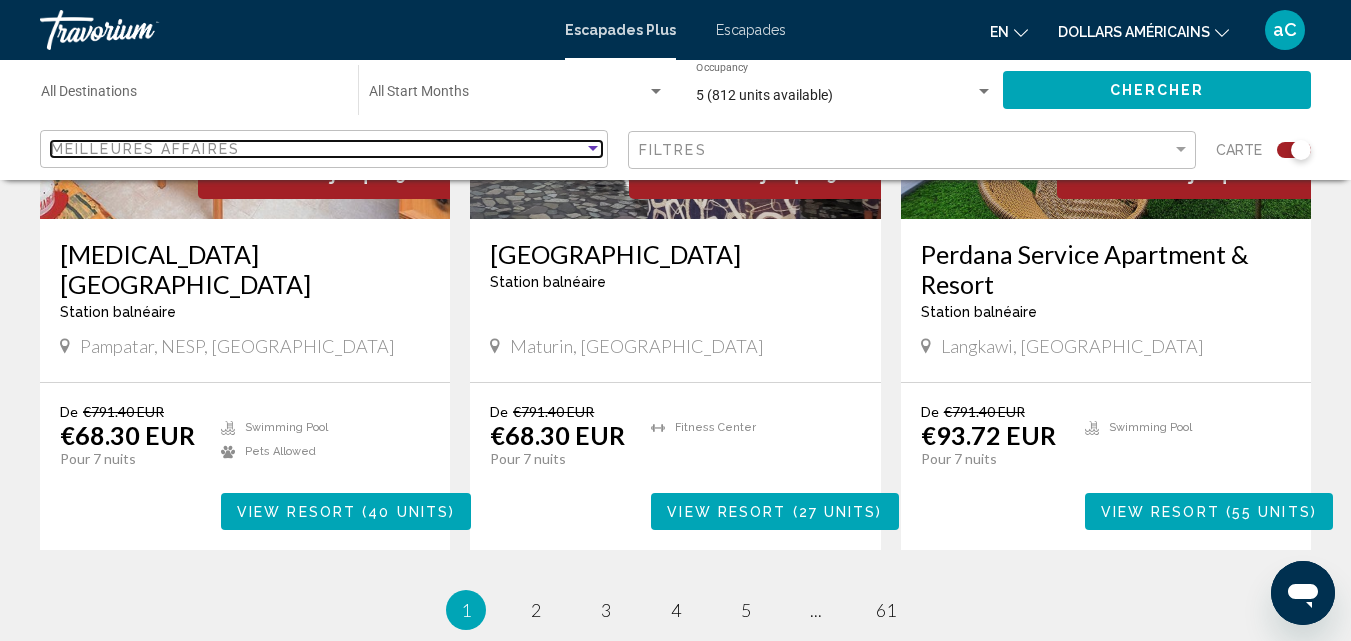 scroll, scrollTop: 3462, scrollLeft: 0, axis: vertical 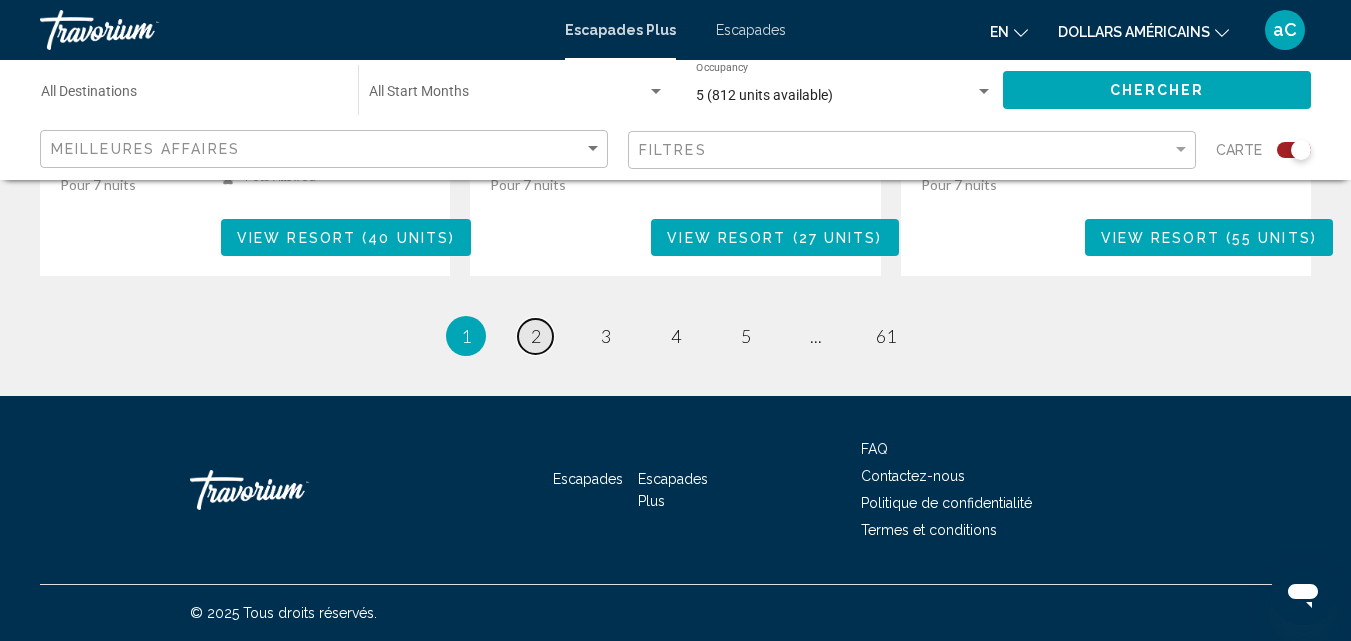click on "page  2" at bounding box center (535, 336) 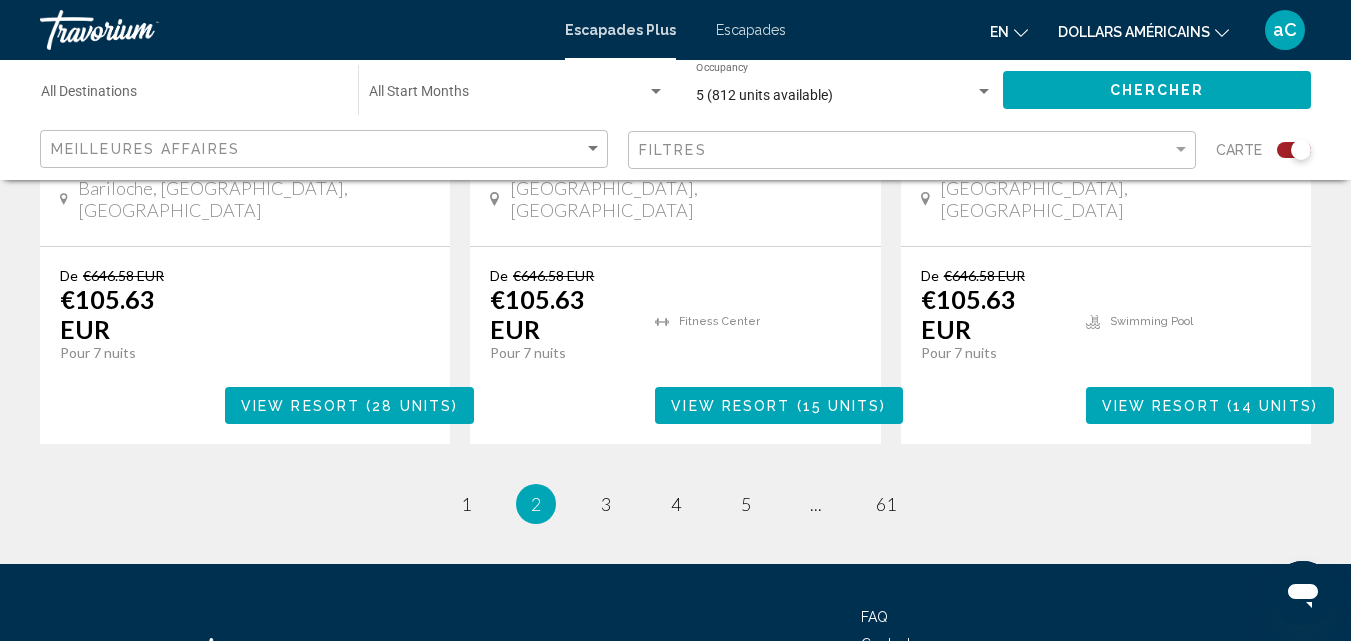 scroll, scrollTop: 3344, scrollLeft: 0, axis: vertical 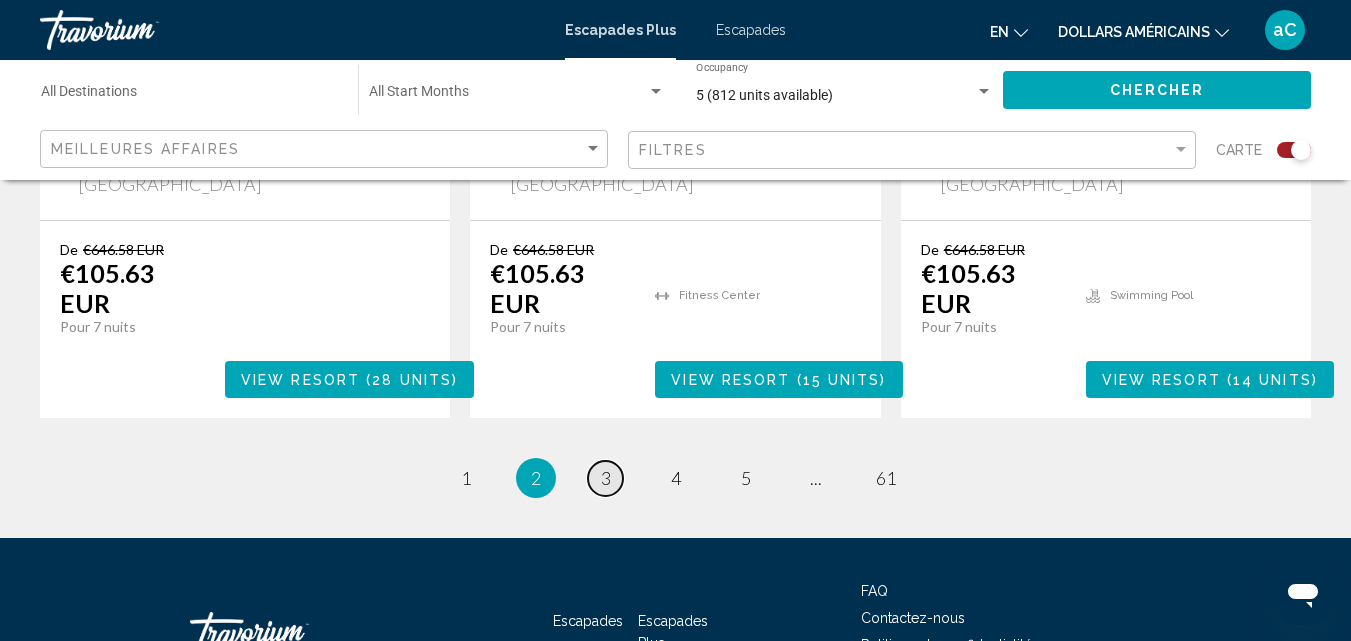 click on "3" at bounding box center (606, 478) 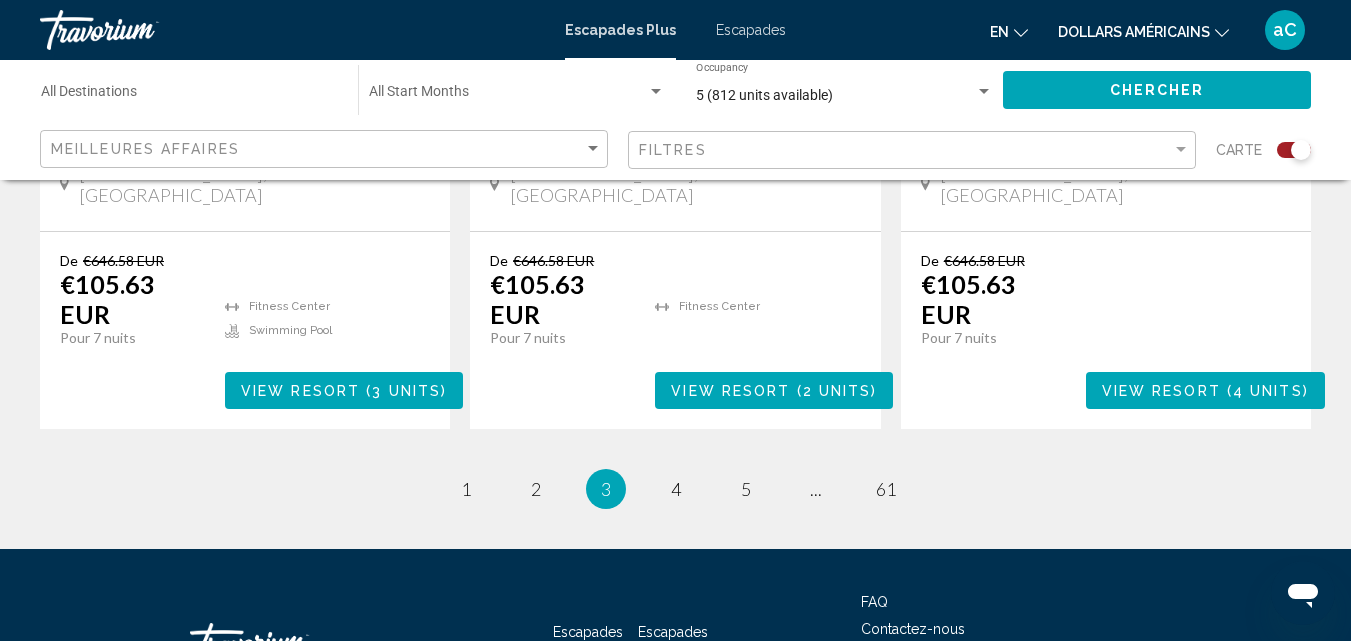 scroll, scrollTop: 3368, scrollLeft: 0, axis: vertical 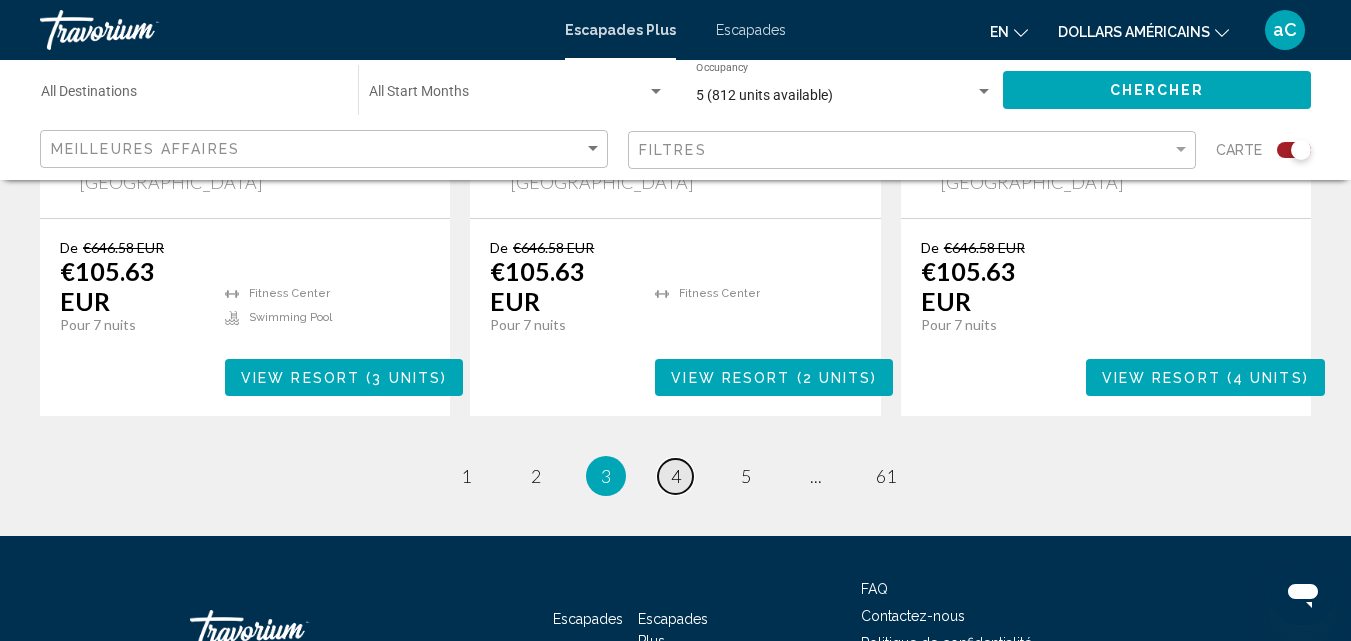 click on "4" at bounding box center (676, 476) 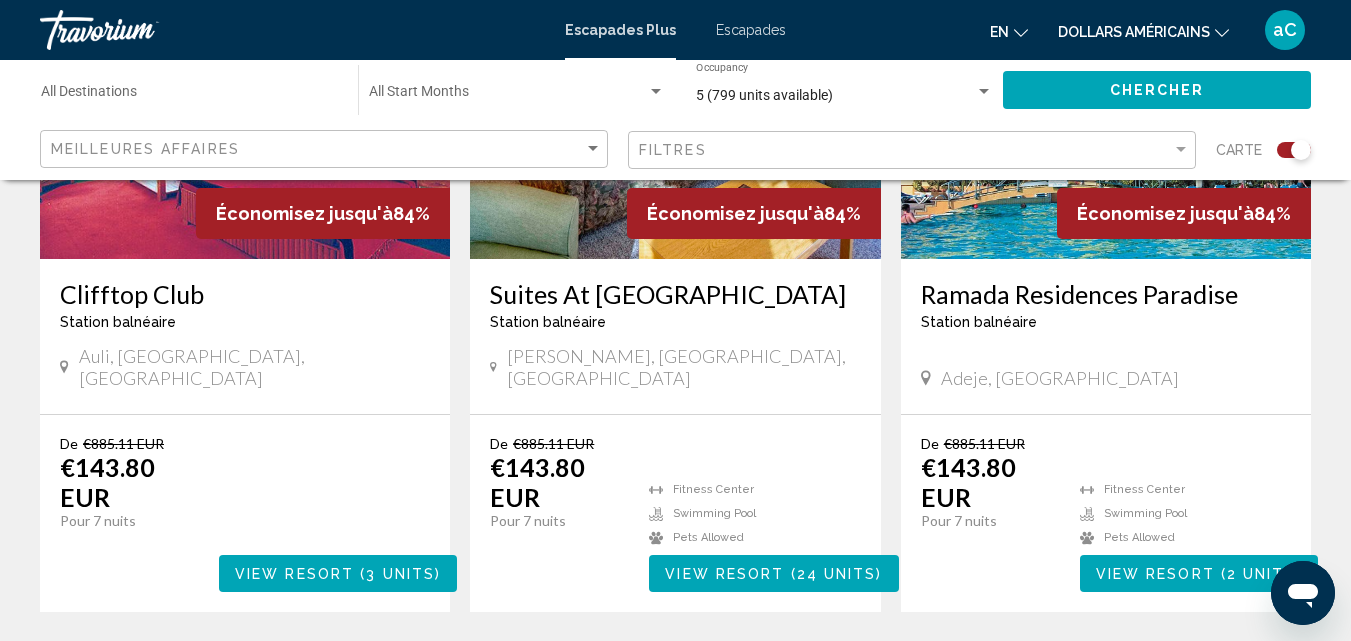 scroll, scrollTop: 944, scrollLeft: 0, axis: vertical 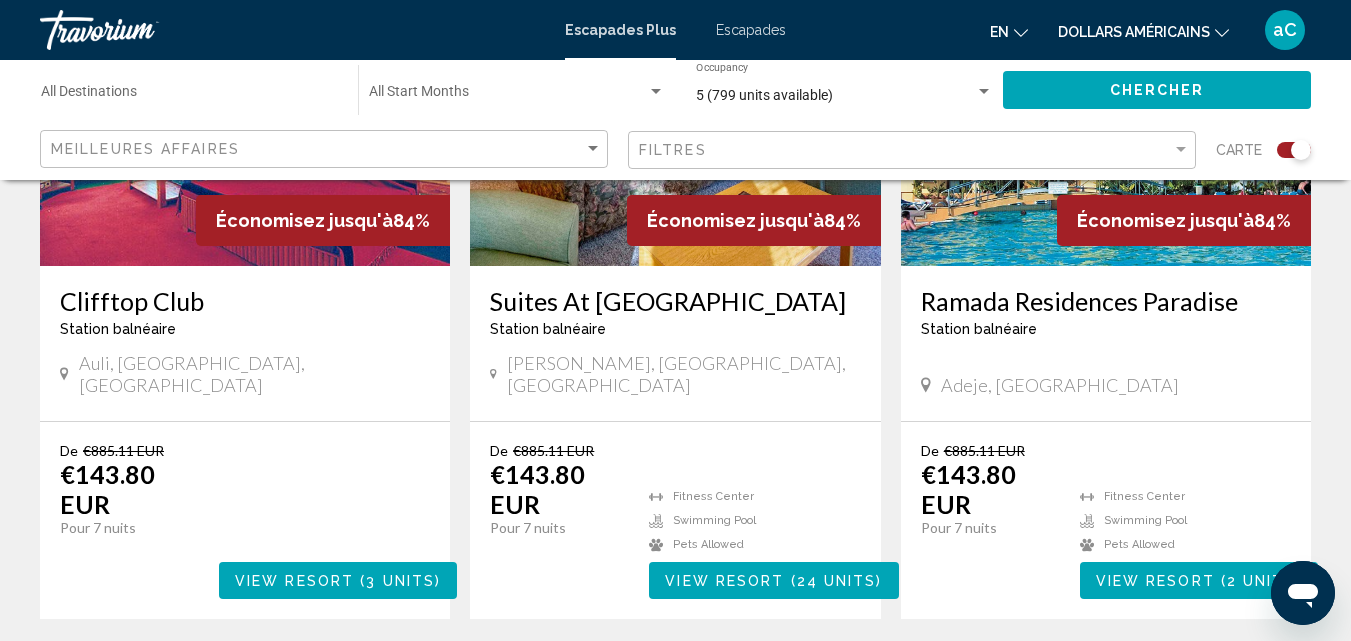 click on "Ramada Residences Paradise" at bounding box center (1106, 301) 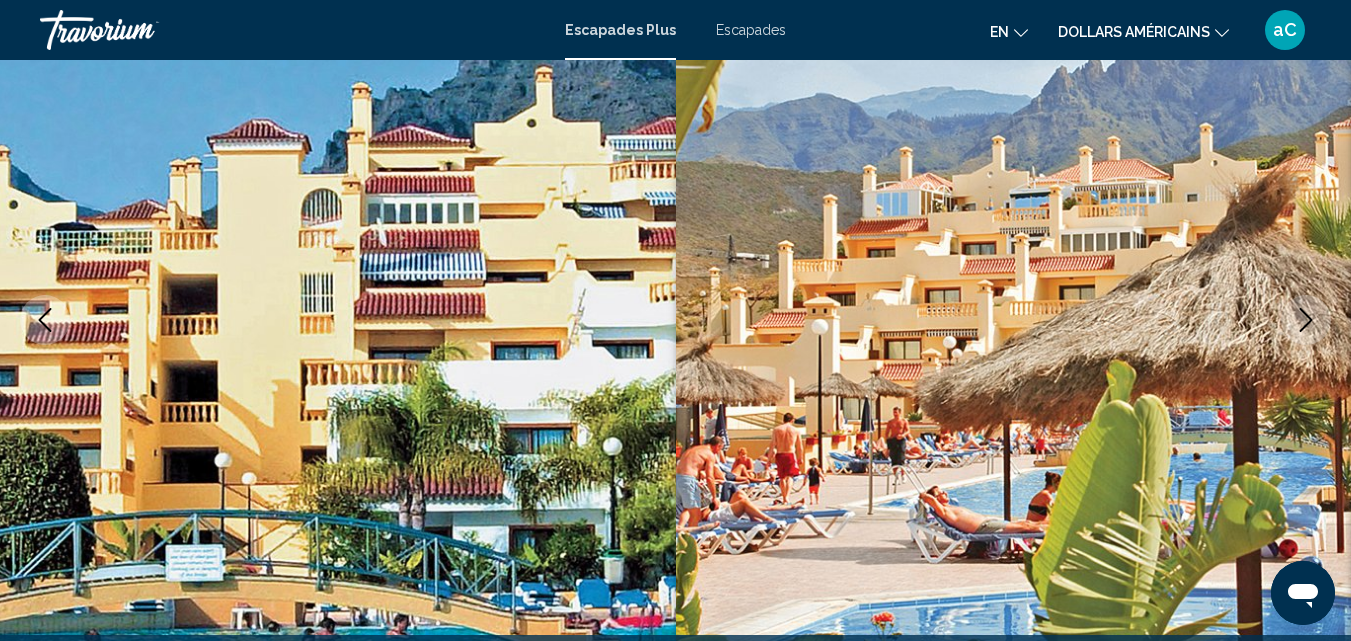 scroll, scrollTop: 2763, scrollLeft: 0, axis: vertical 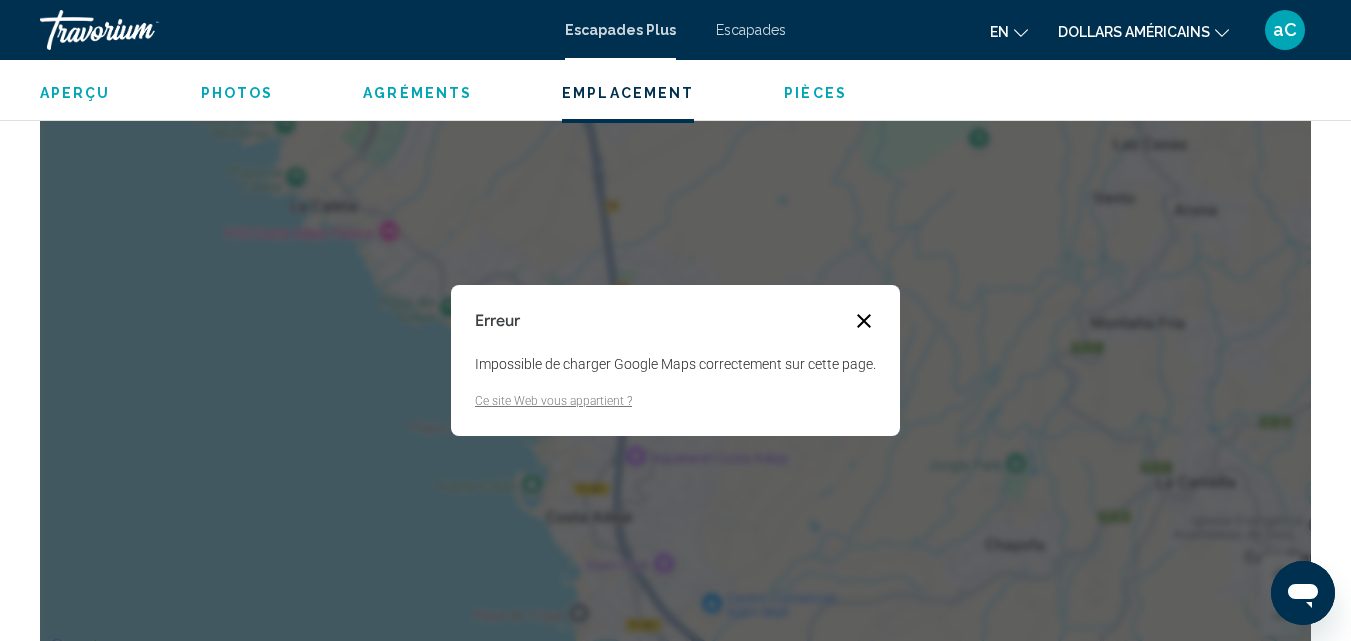 click at bounding box center (864, 321) 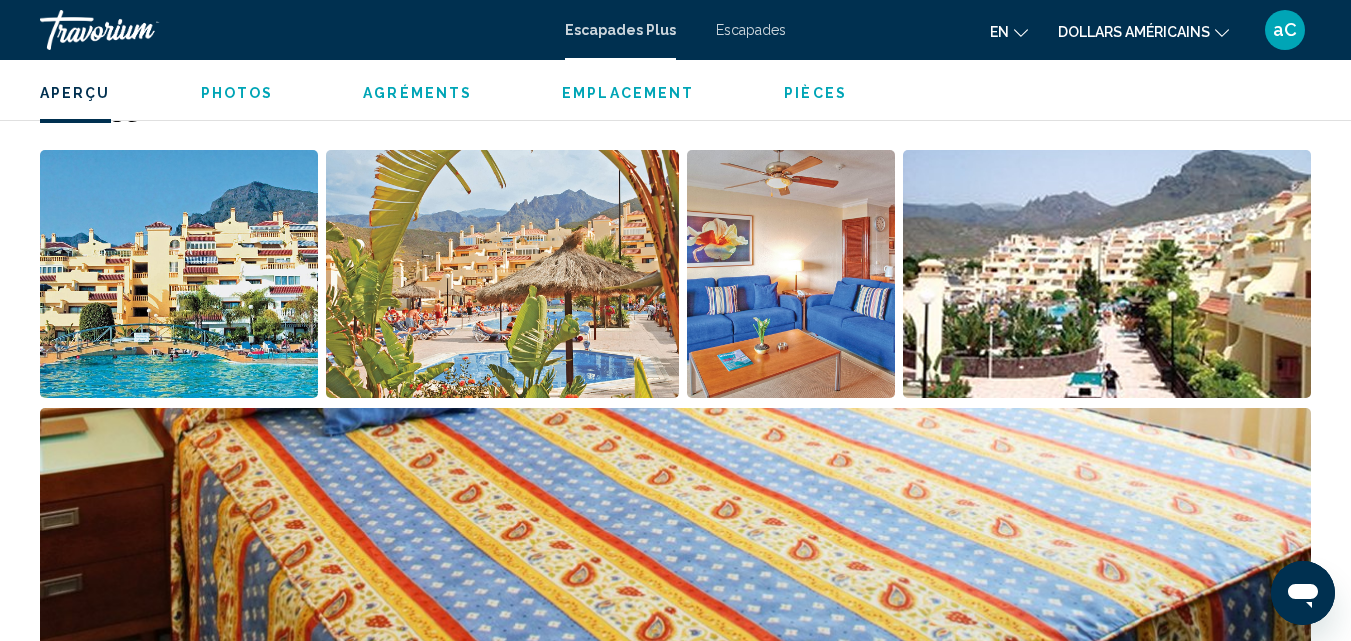 scroll, scrollTop: 889, scrollLeft: 0, axis: vertical 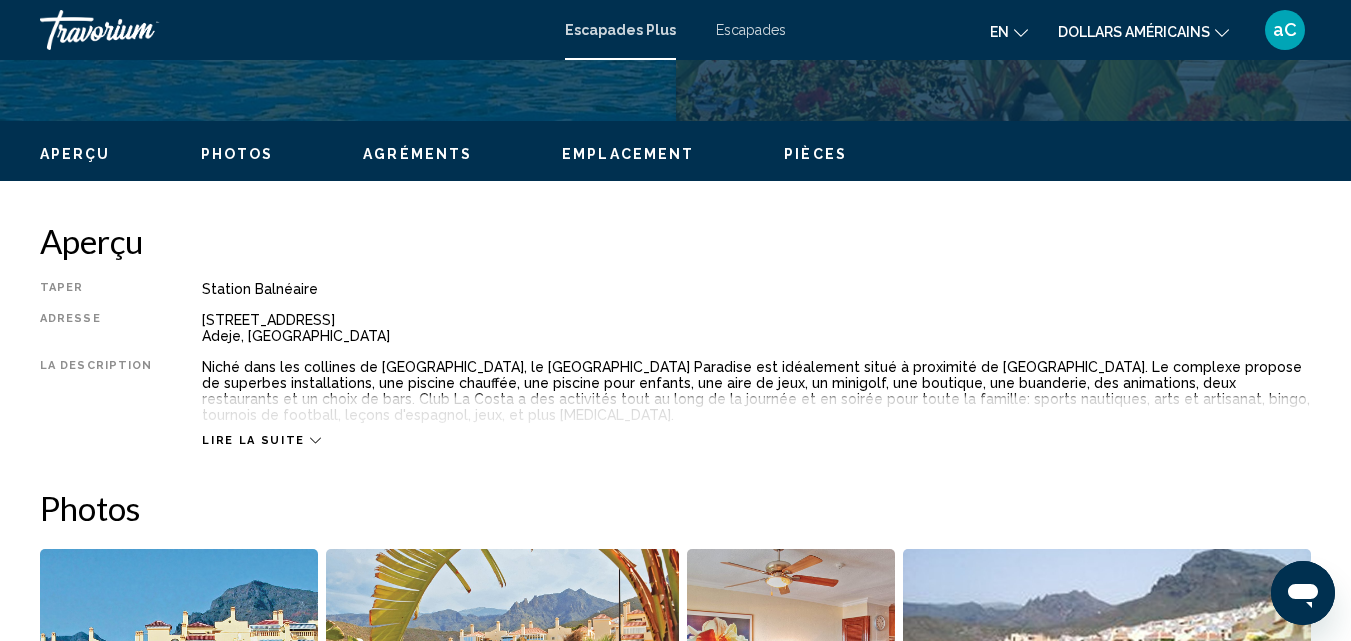 click on "Lire la suite" at bounding box center (261, 440) 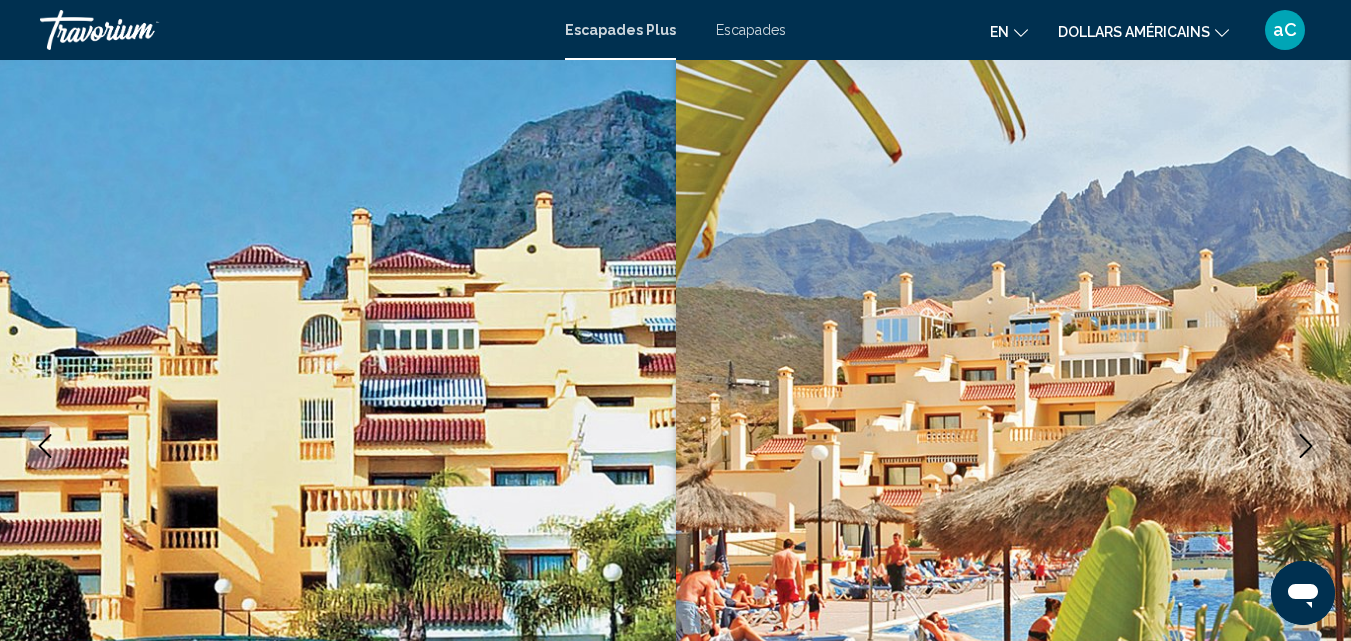 scroll, scrollTop: 0, scrollLeft: 0, axis: both 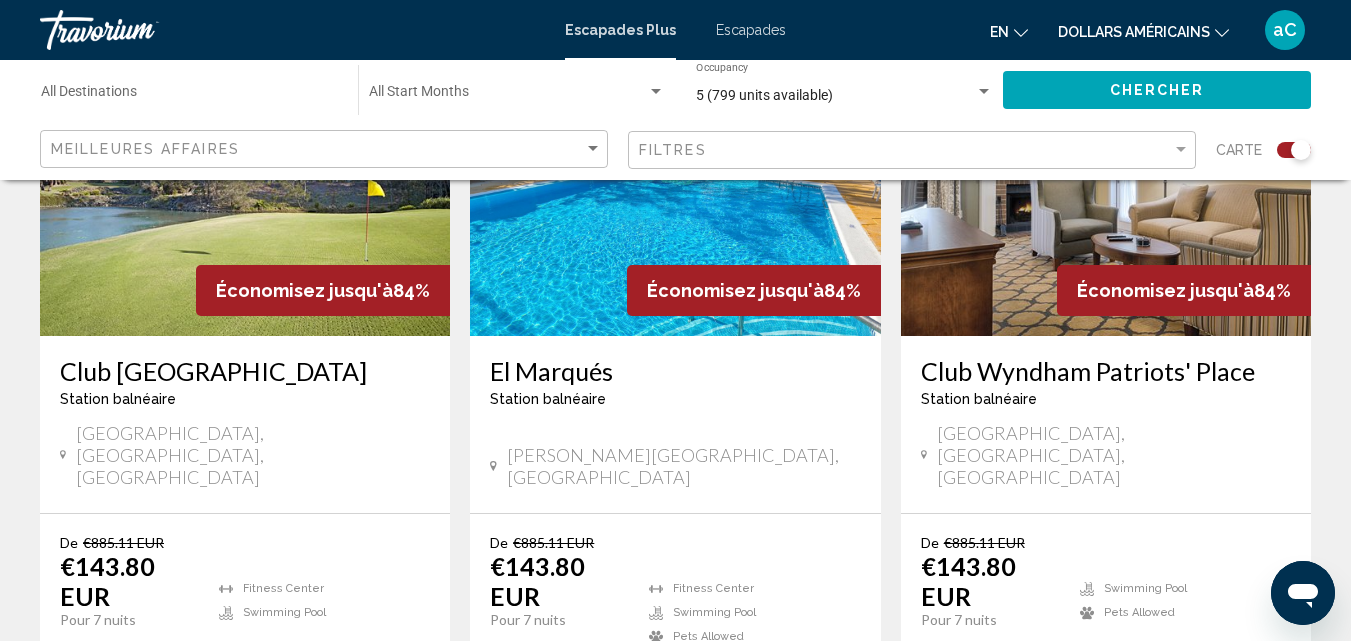 click on "[GEOGRAPHIC_DATA] balnéaire  -  Ceci est une station d'adultes seulement" at bounding box center (675, 389) 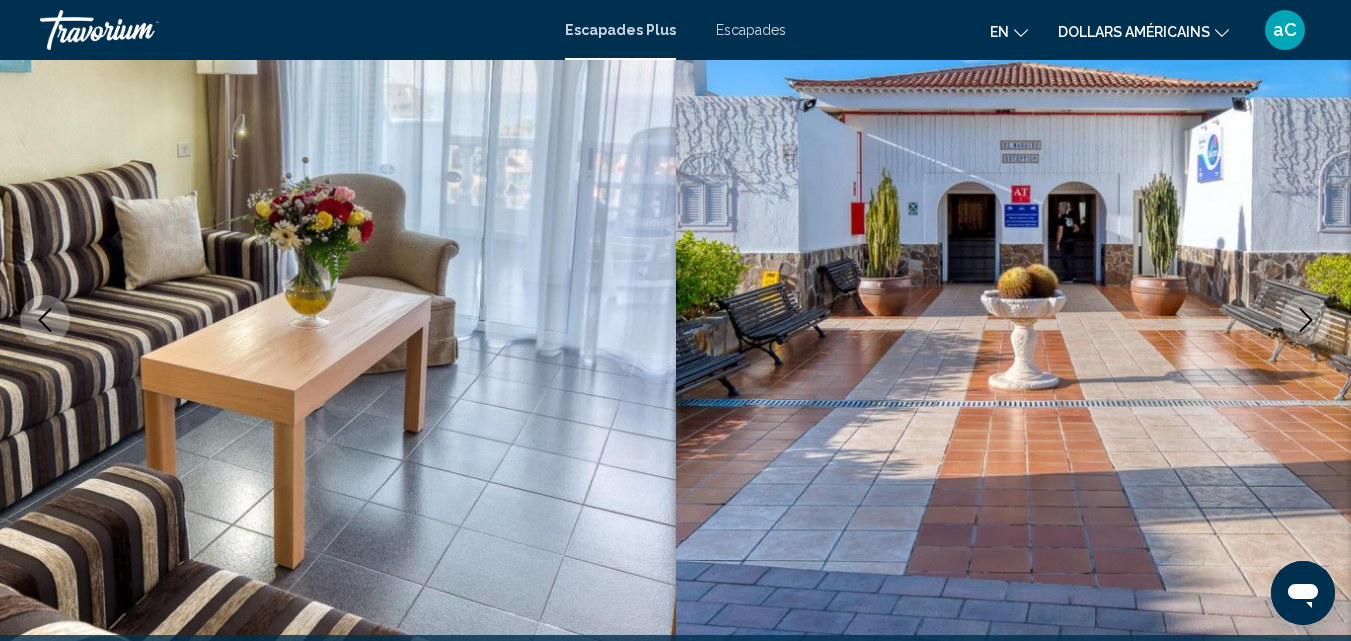 scroll, scrollTop: 2805, scrollLeft: 0, axis: vertical 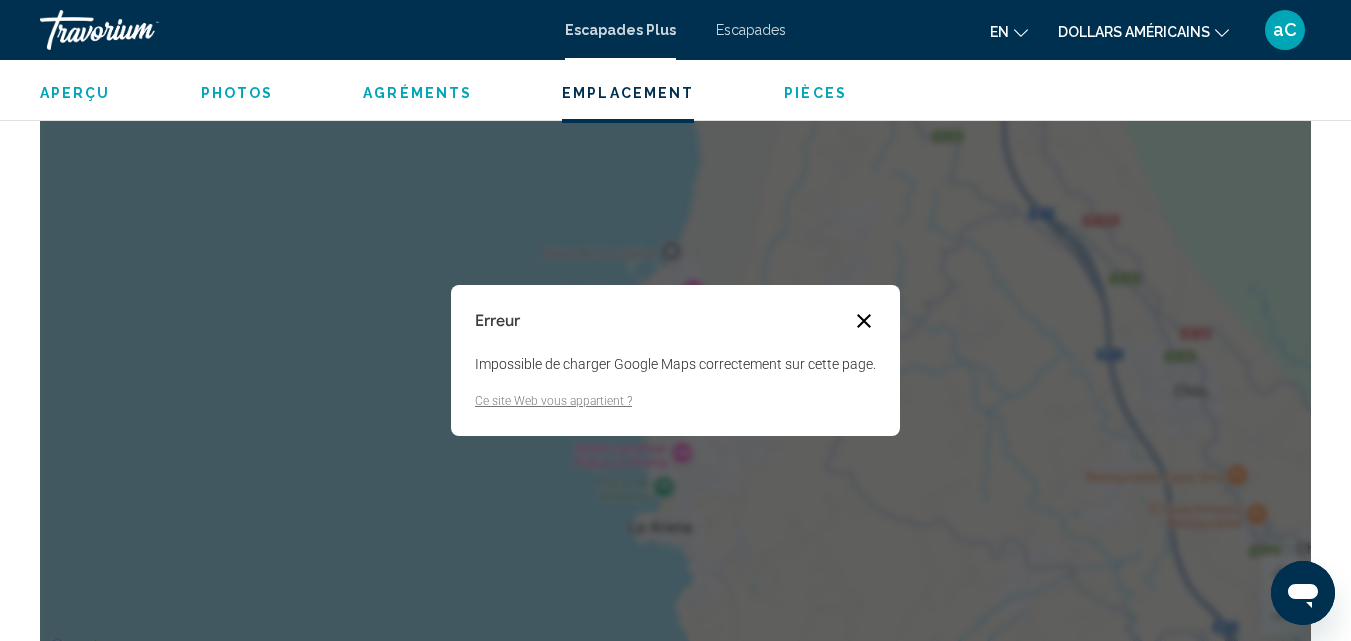click at bounding box center (864, 321) 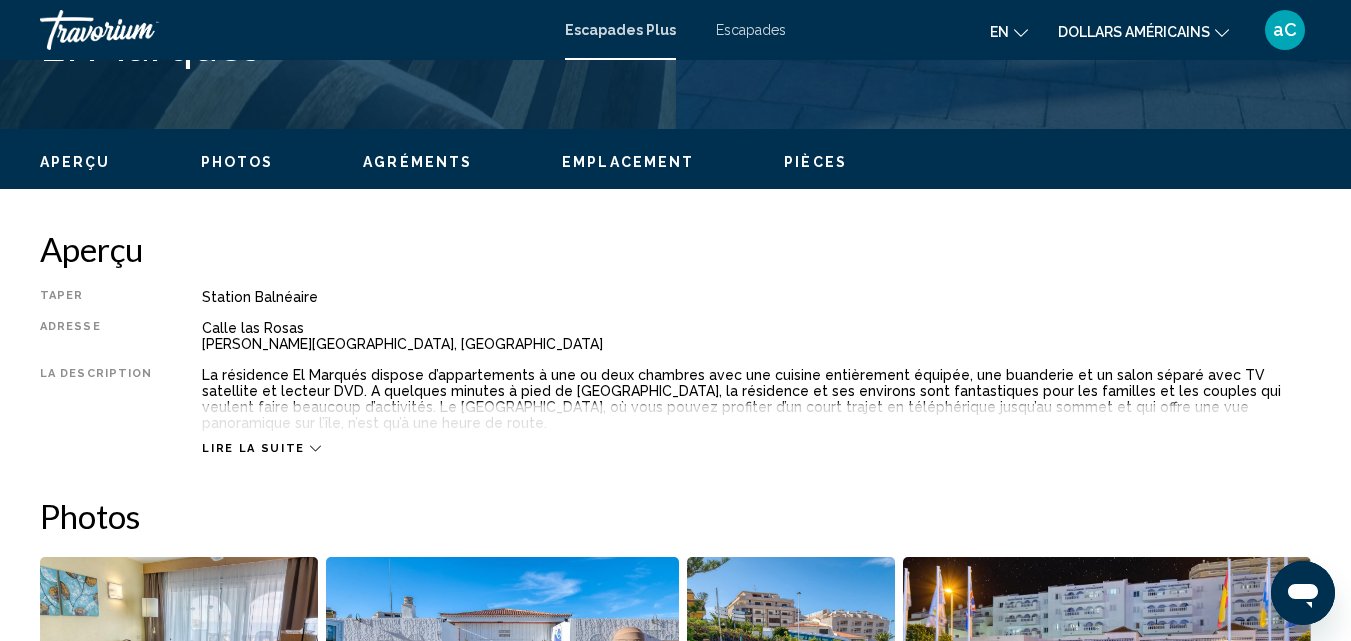 scroll, scrollTop: 915, scrollLeft: 0, axis: vertical 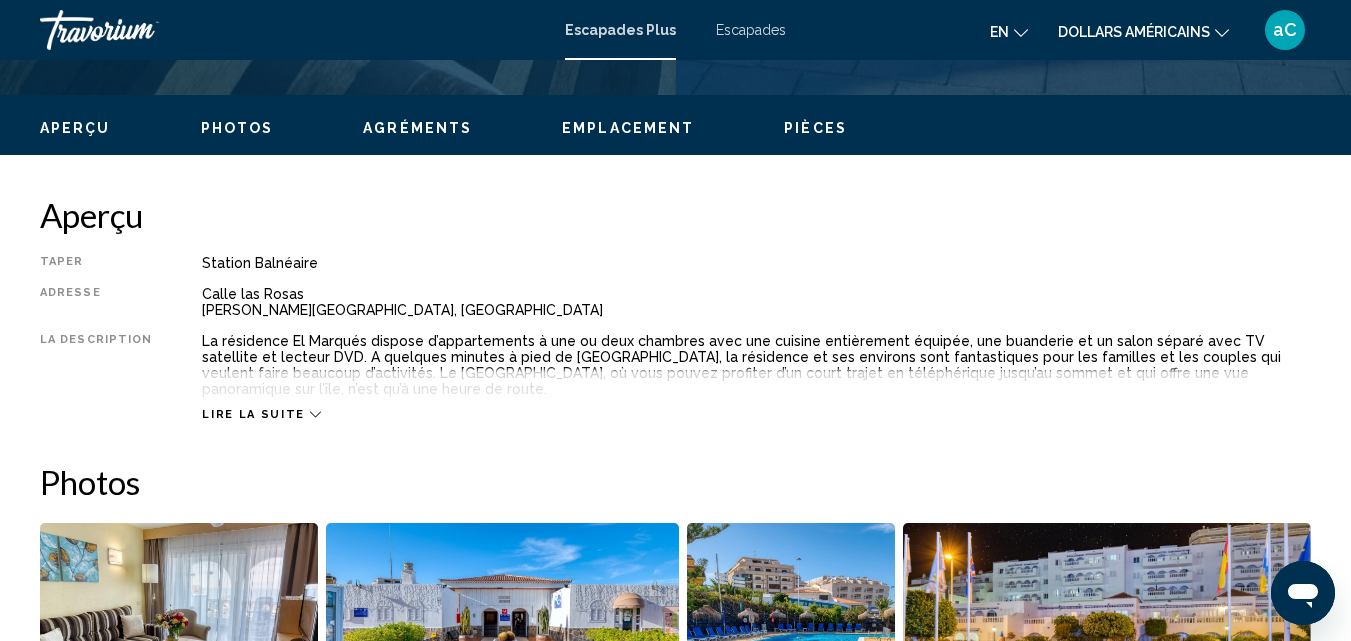 click on "Lire la suite" at bounding box center [253, 414] 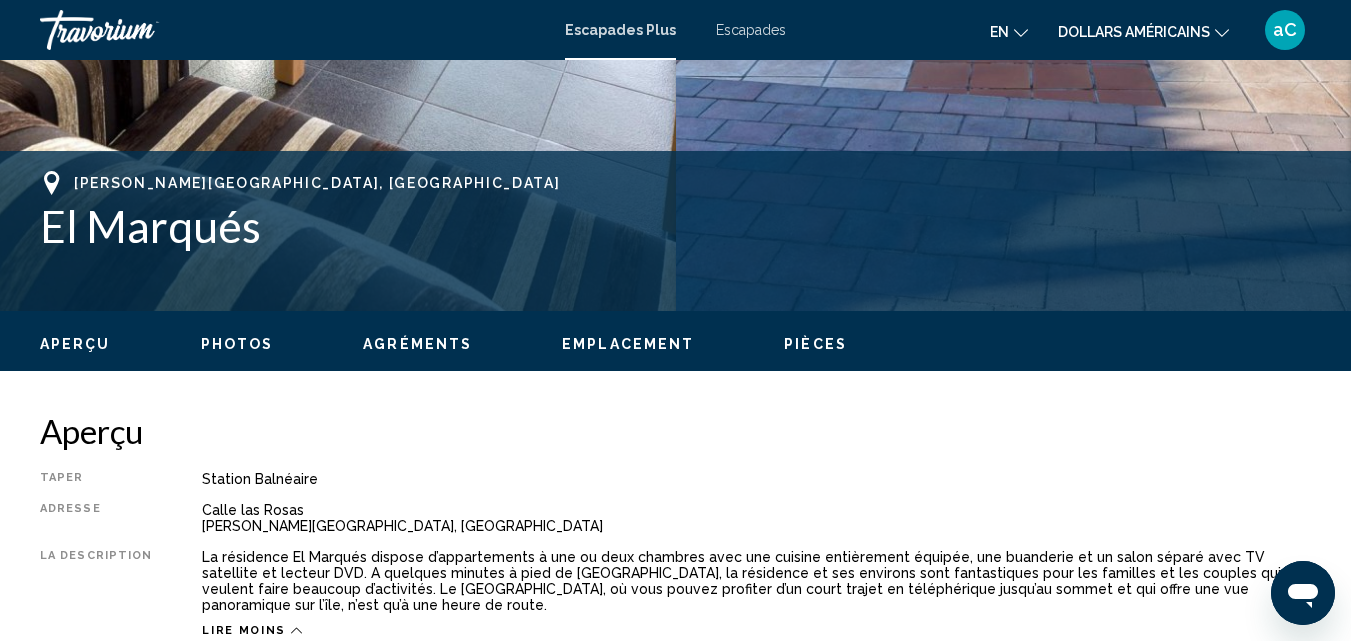 scroll, scrollTop: 700, scrollLeft: 0, axis: vertical 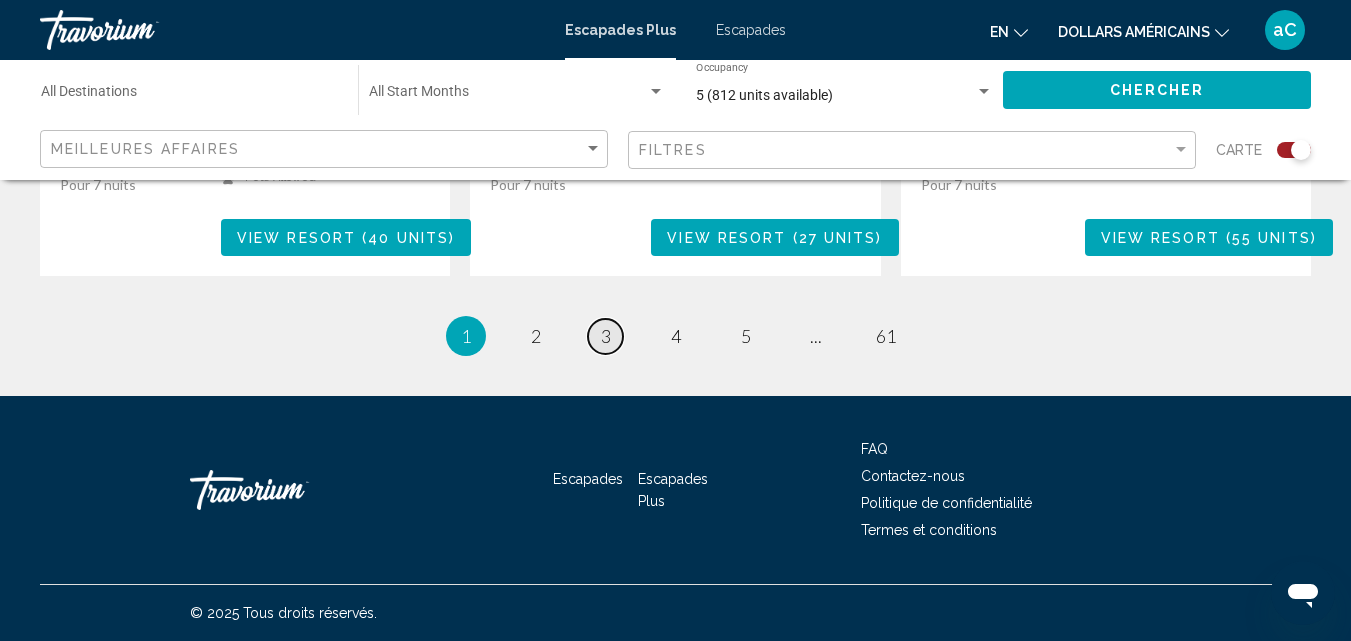 click on "page  3" at bounding box center (605, 336) 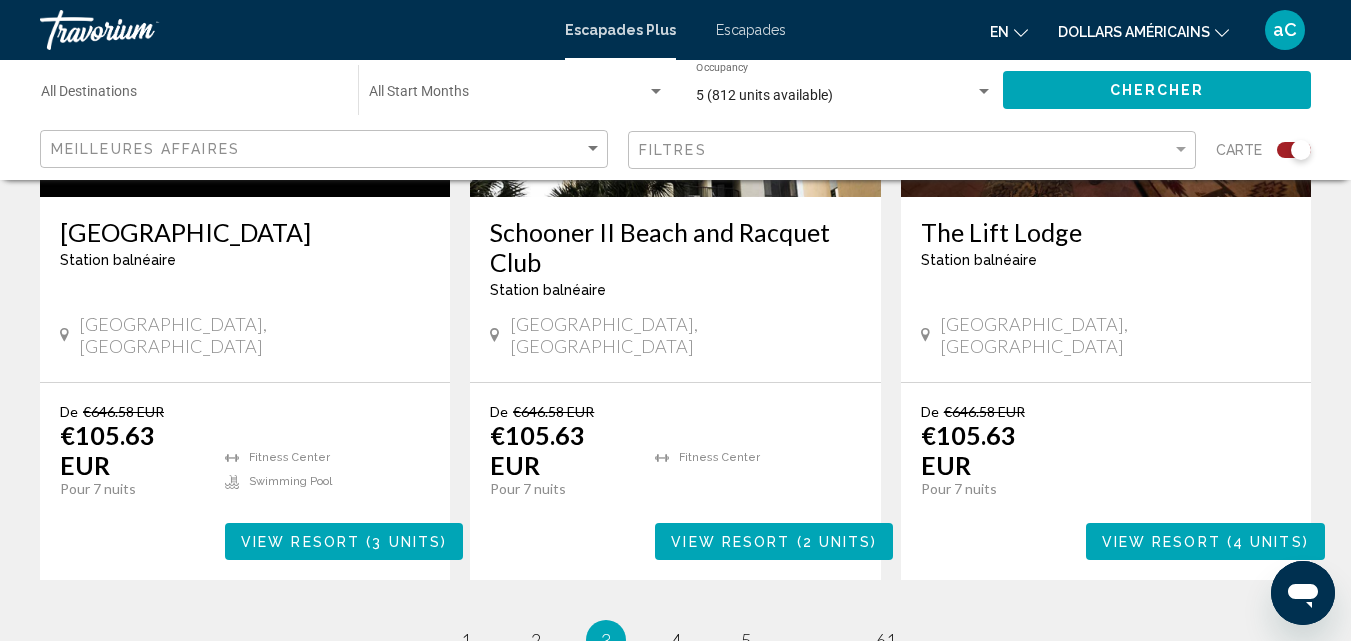 scroll, scrollTop: 3300, scrollLeft: 0, axis: vertical 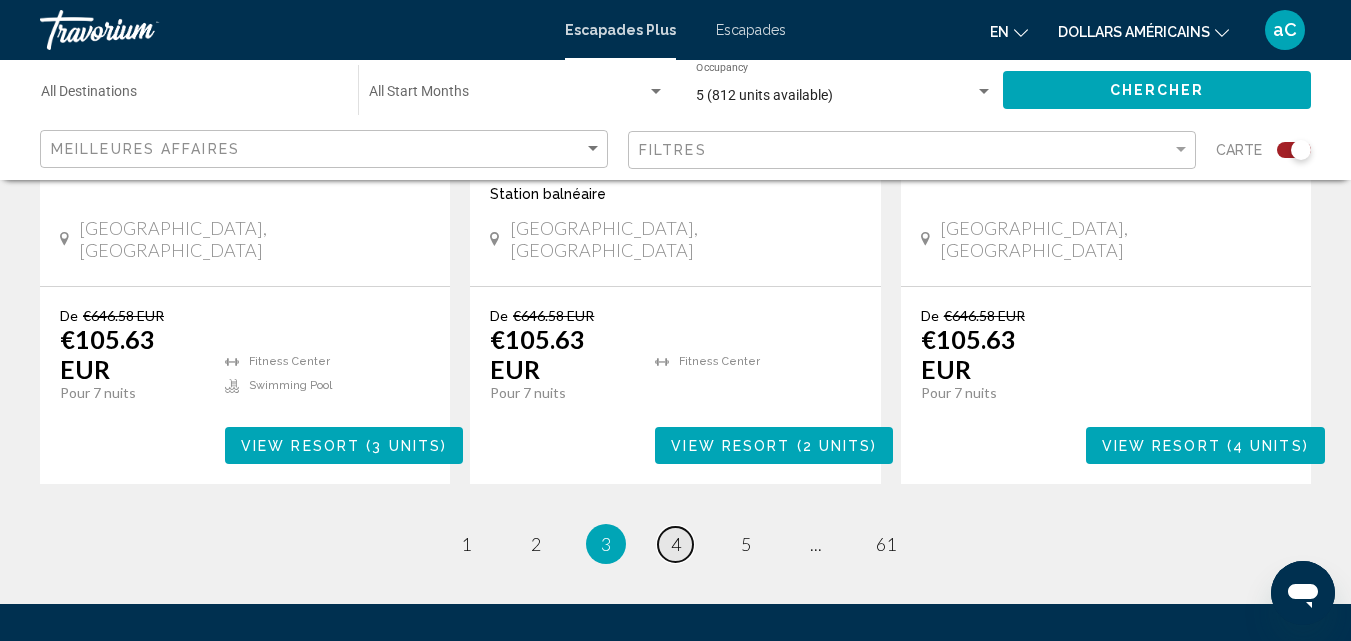 click on "4" at bounding box center [676, 544] 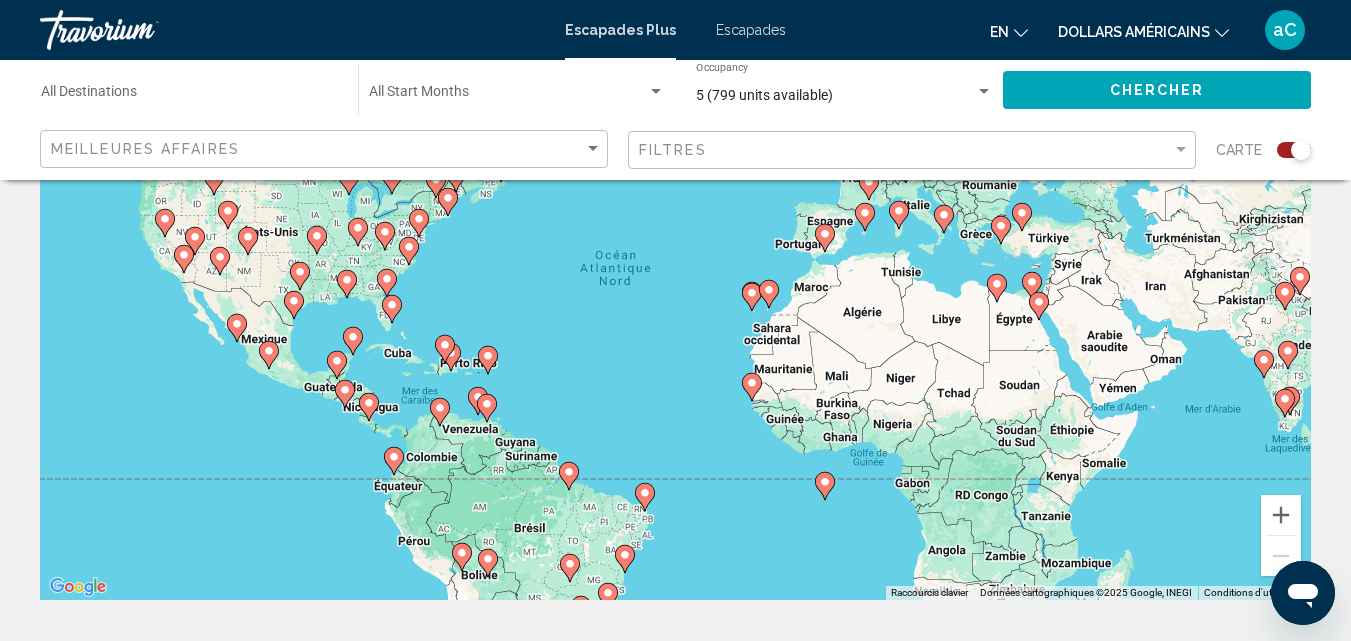 scroll, scrollTop: 0, scrollLeft: 0, axis: both 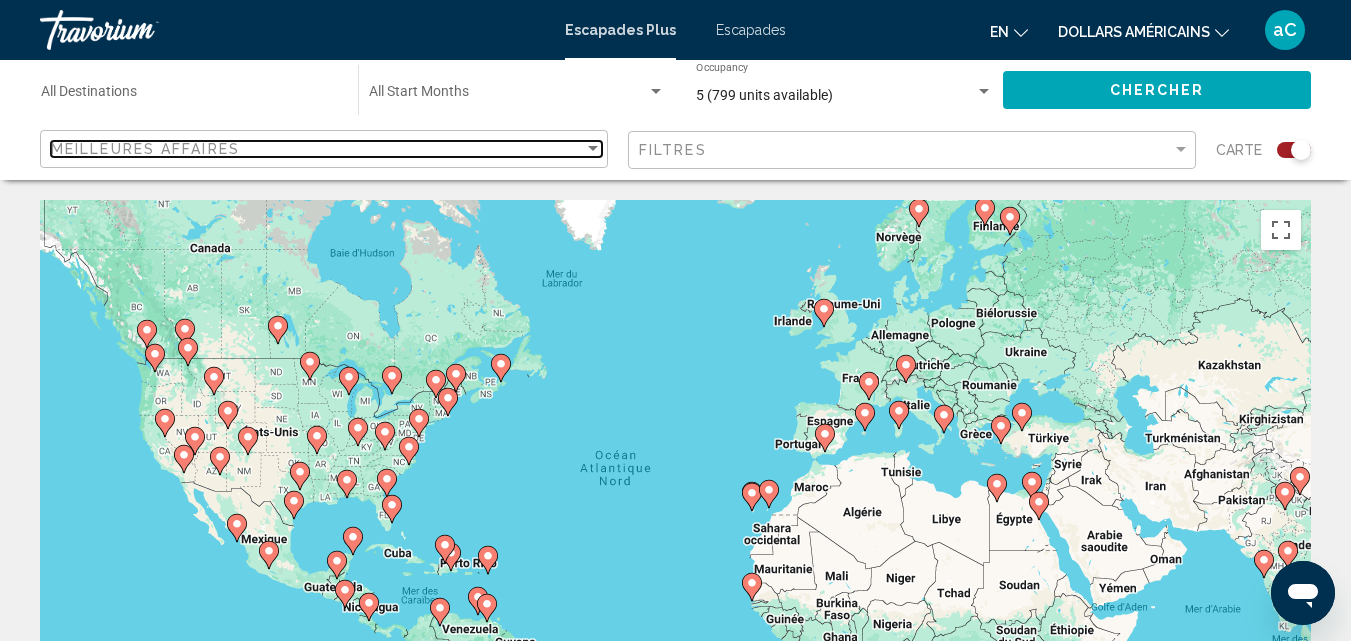 click at bounding box center (593, 149) 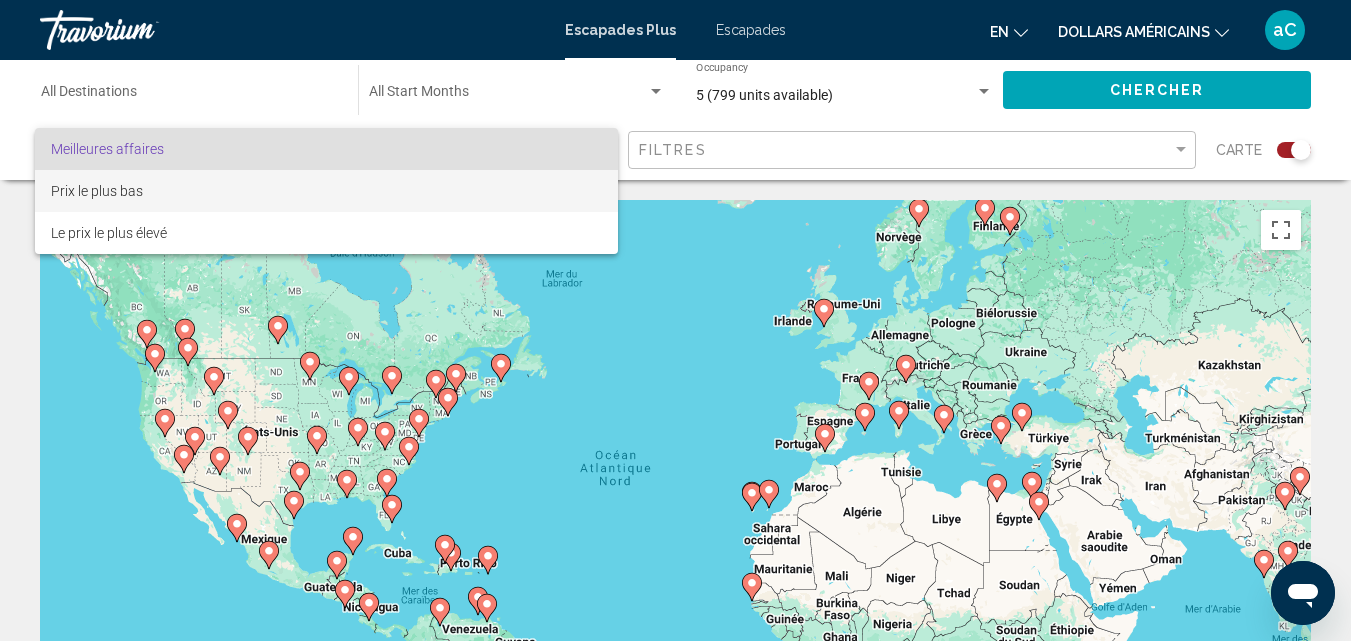 click on "Prix ​​le plus bas" at bounding box center [326, 191] 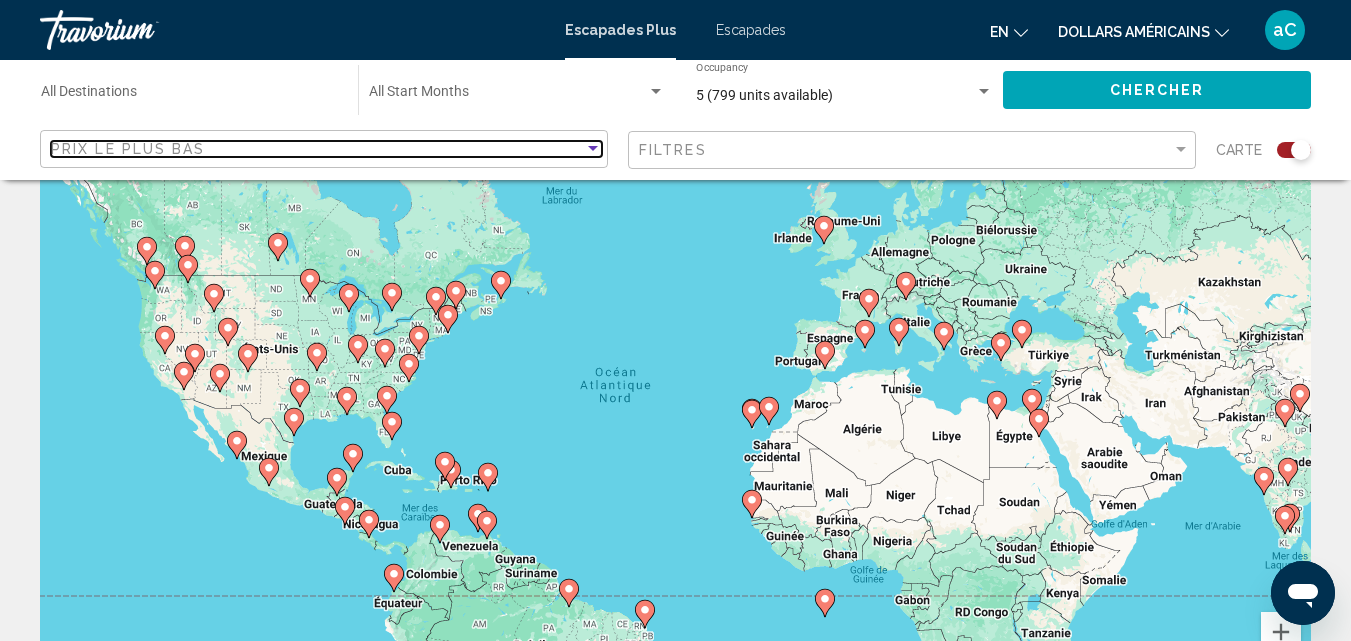 scroll, scrollTop: 0, scrollLeft: 0, axis: both 